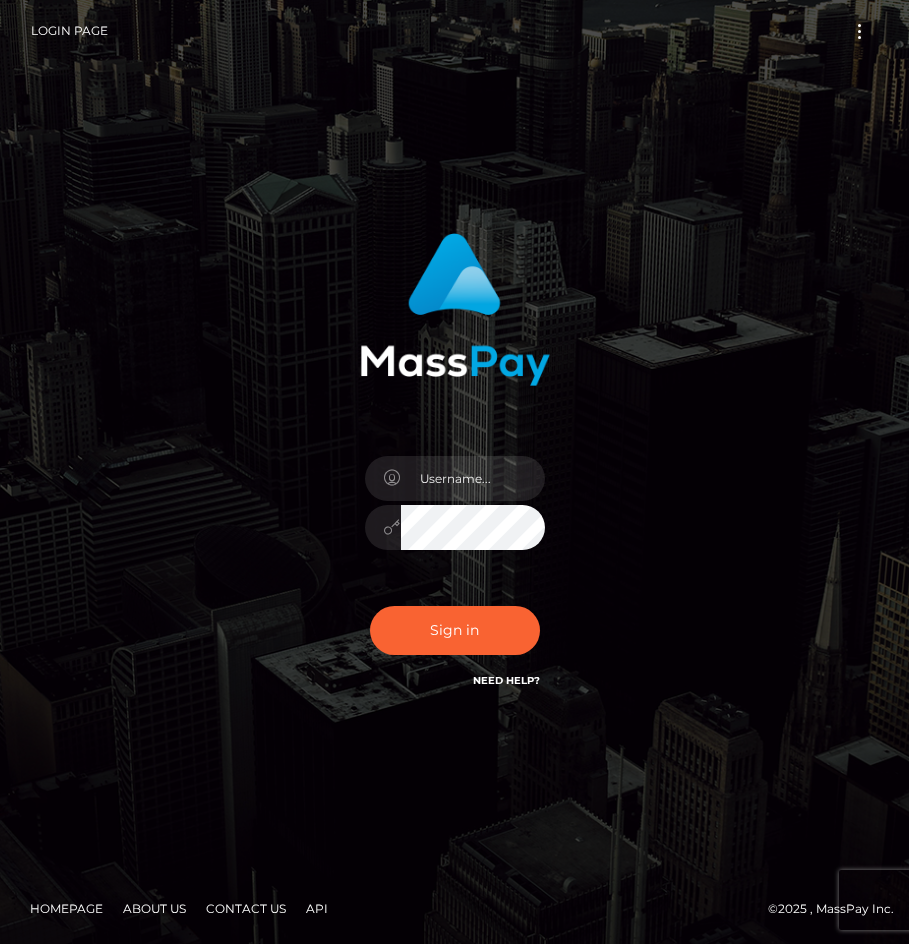 scroll, scrollTop: 0, scrollLeft: 0, axis: both 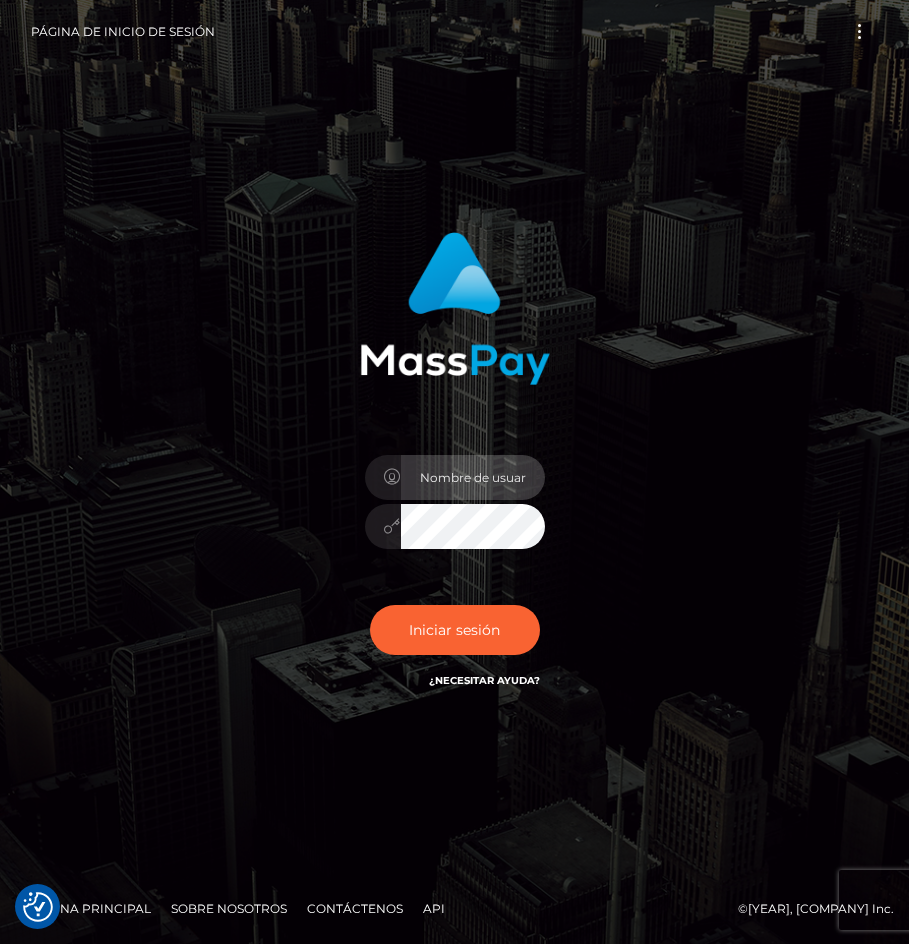 click at bounding box center (473, 477) 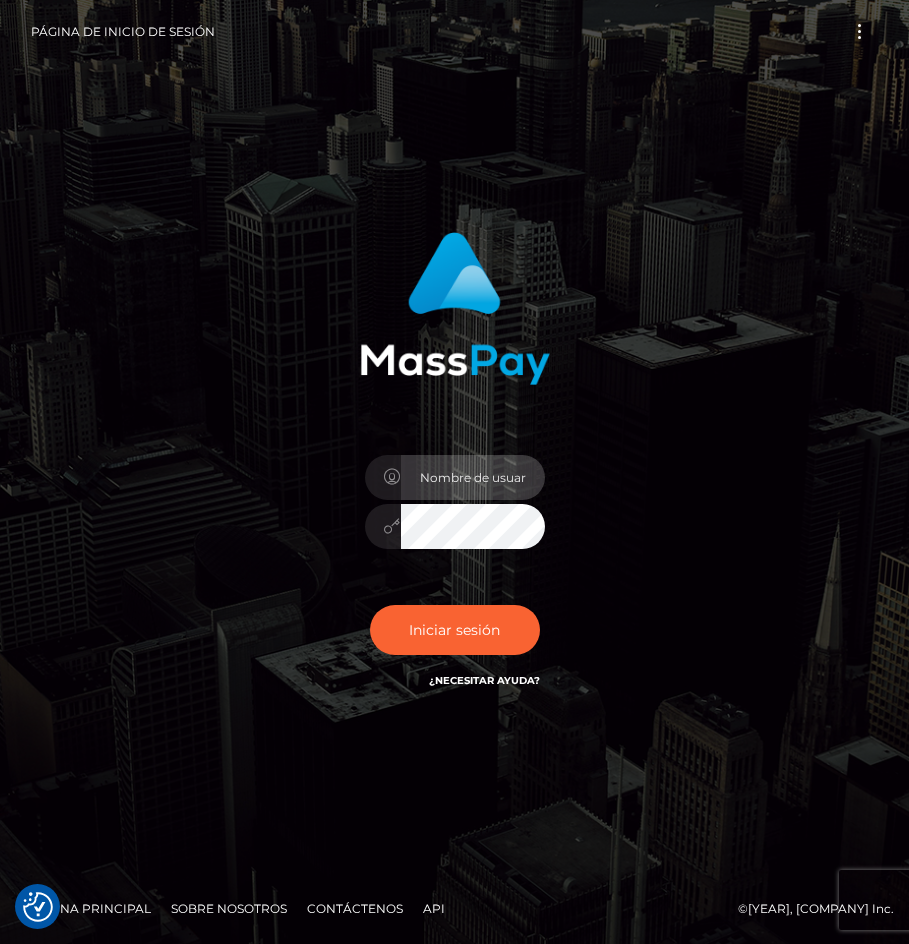 type on "pradaagudelorichard@[EMAIL]" 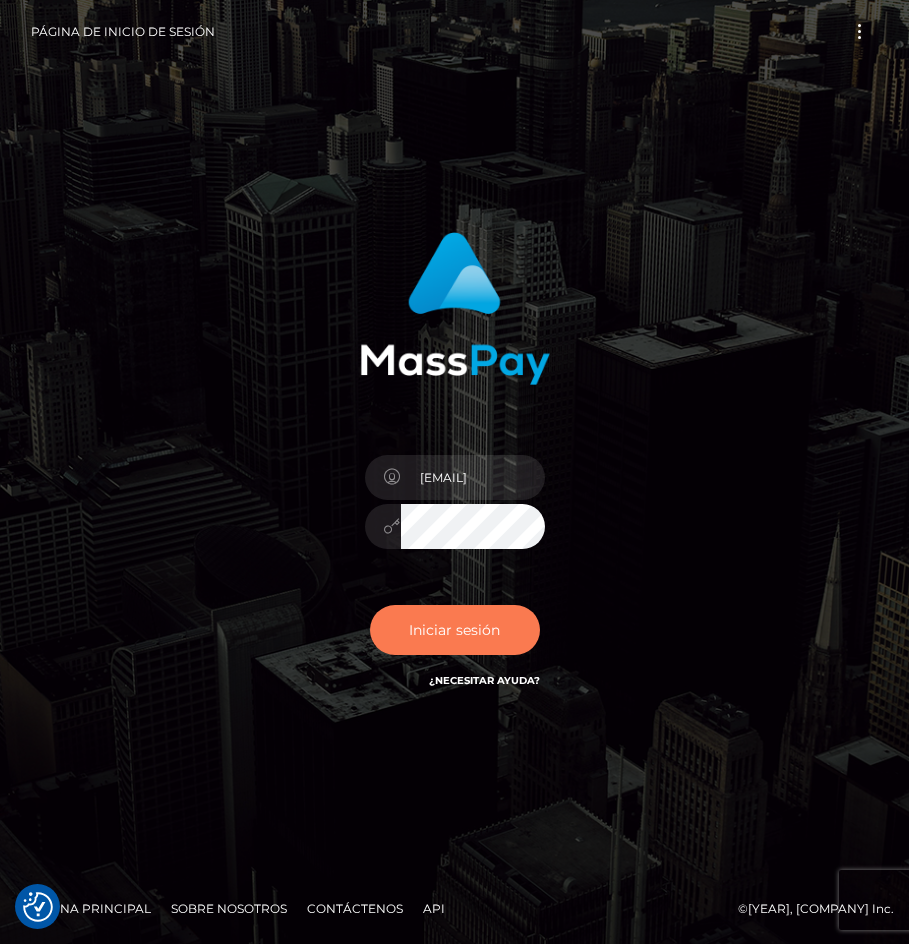 click on "Iniciar sesión" at bounding box center (455, 630) 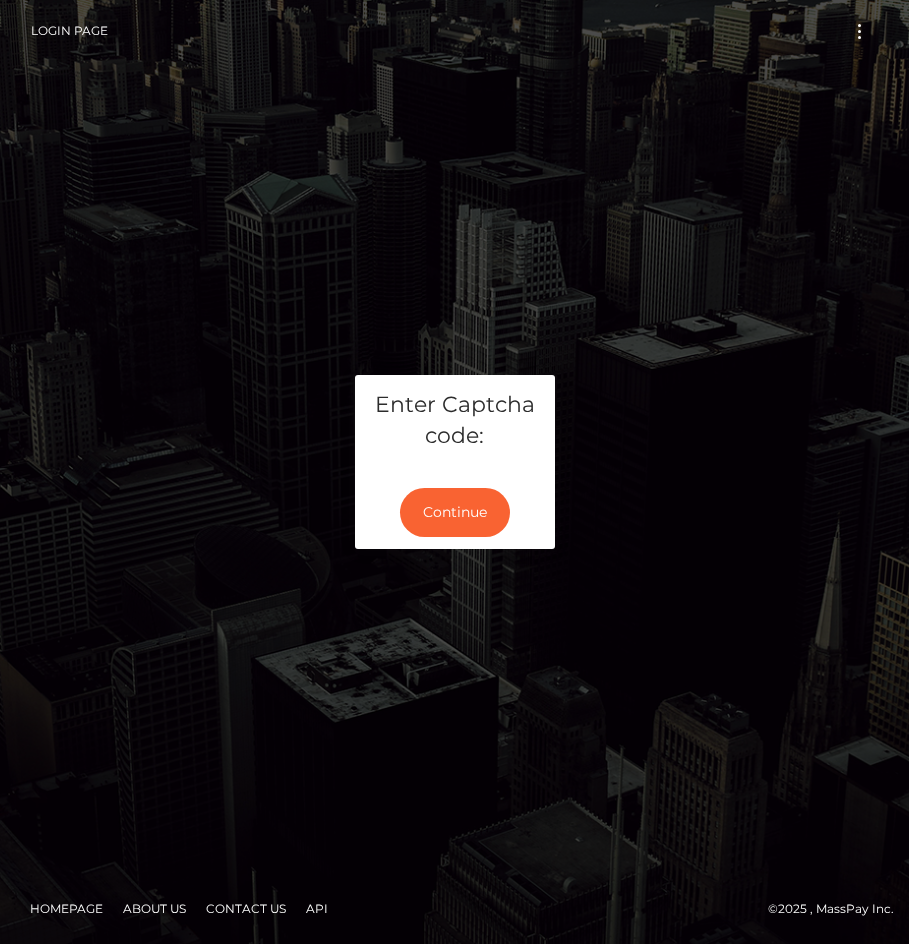 scroll, scrollTop: 0, scrollLeft: 0, axis: both 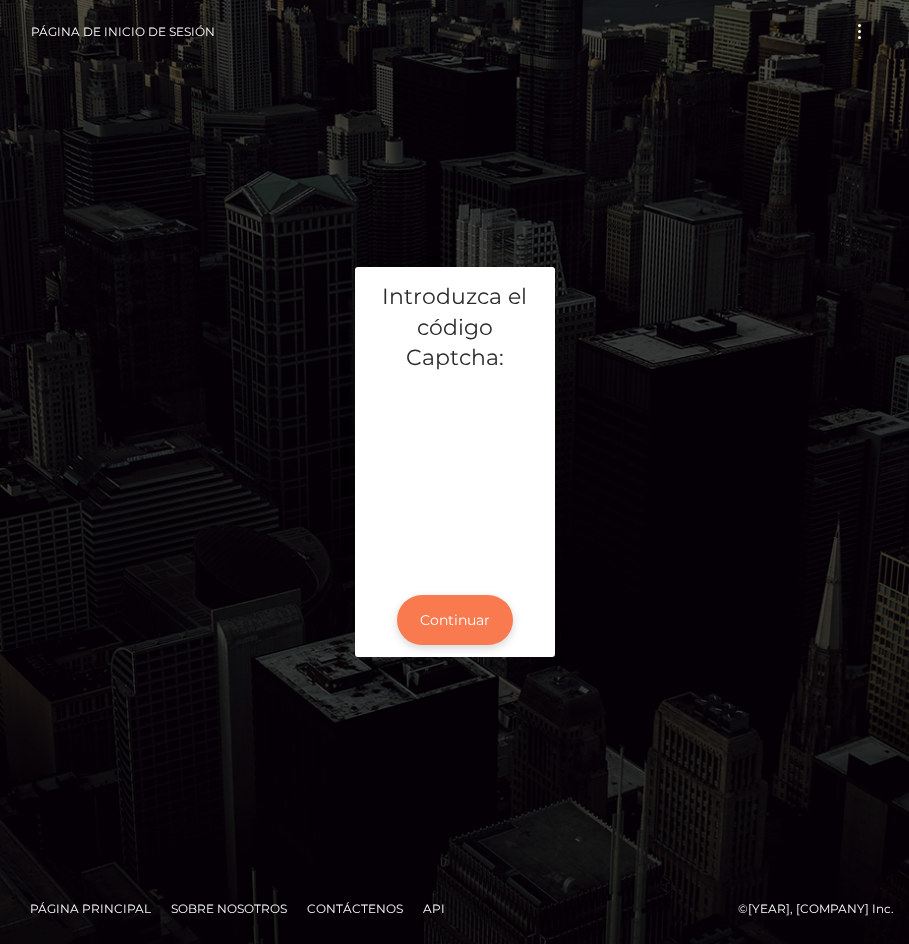 click on "Continuar" at bounding box center (455, 620) 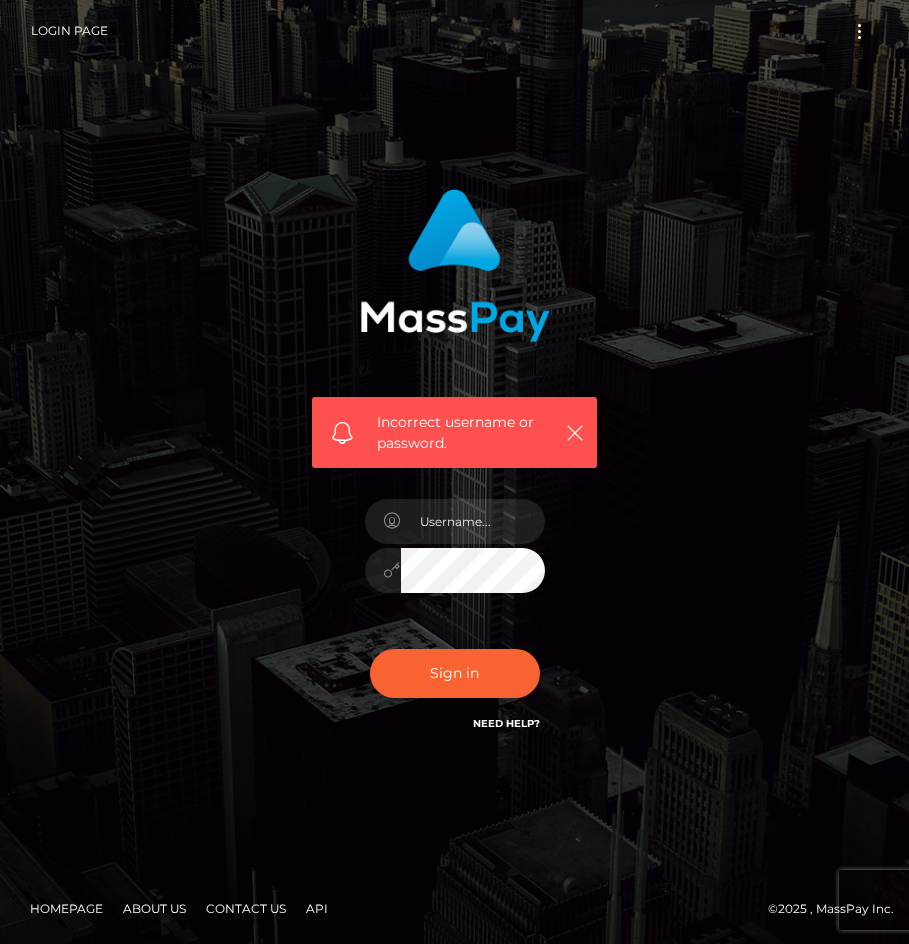 scroll, scrollTop: 0, scrollLeft: 0, axis: both 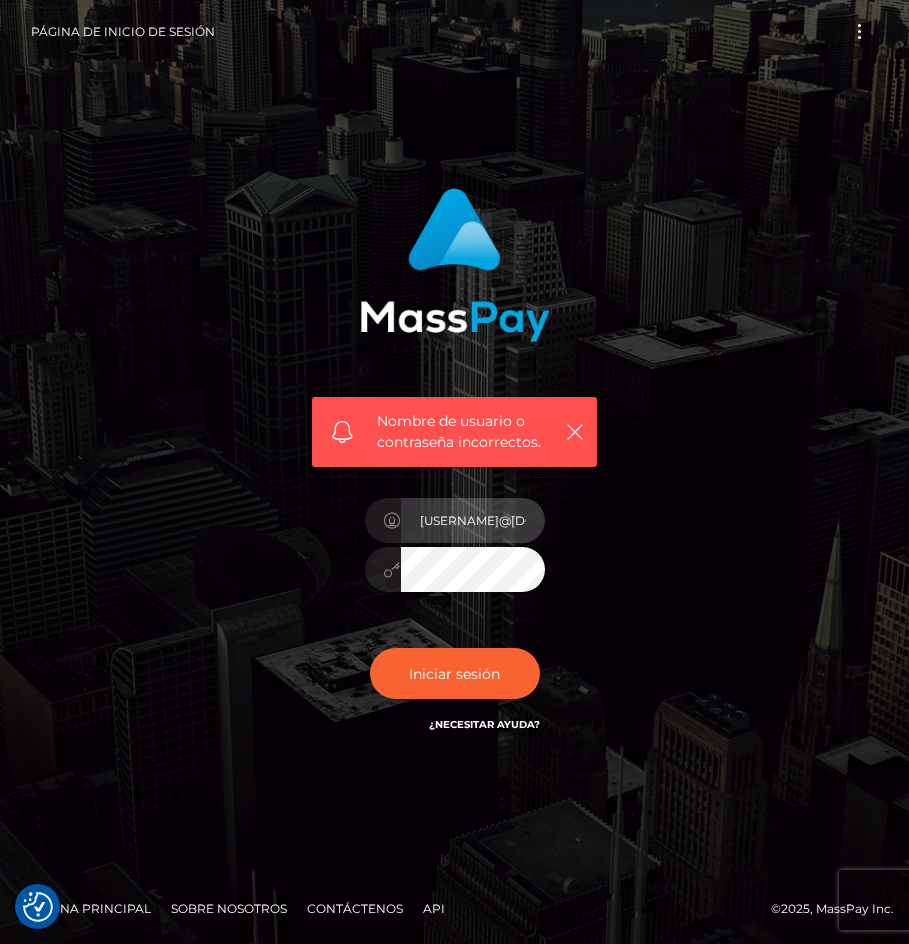 click on "pradaagudelorichard@[EXAMPLE.COM]" at bounding box center [473, 520] 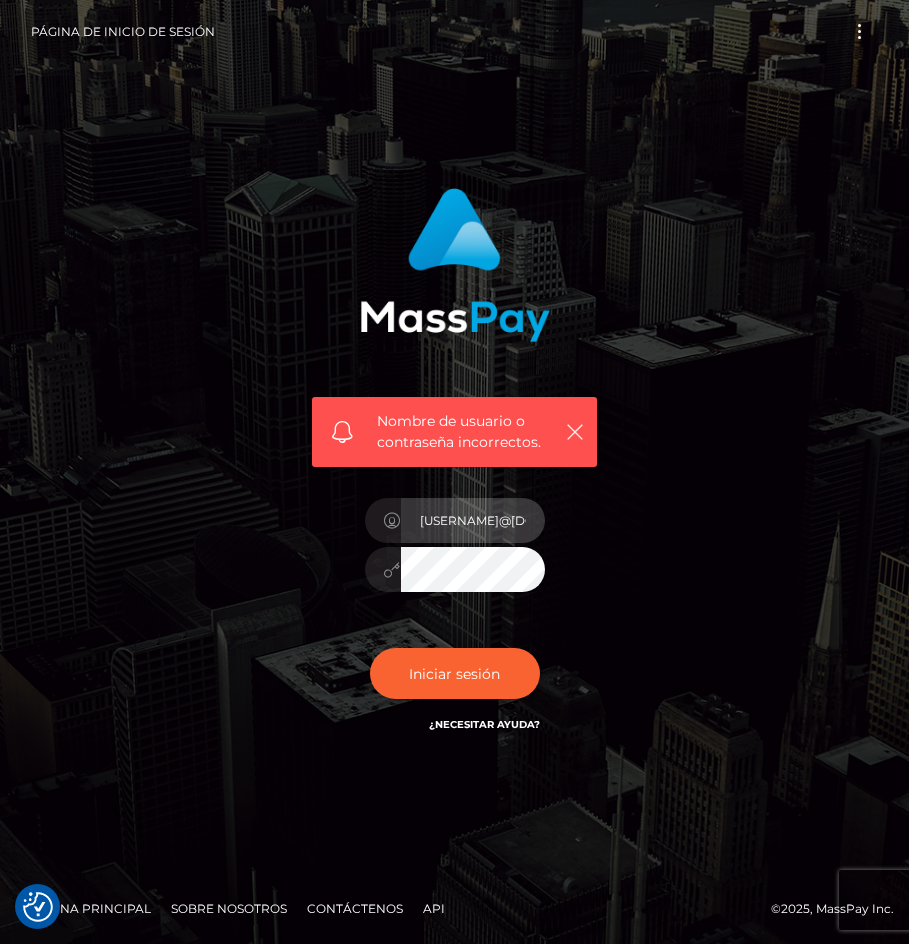 click on "ichard@gmaom" at bounding box center [473, 520] 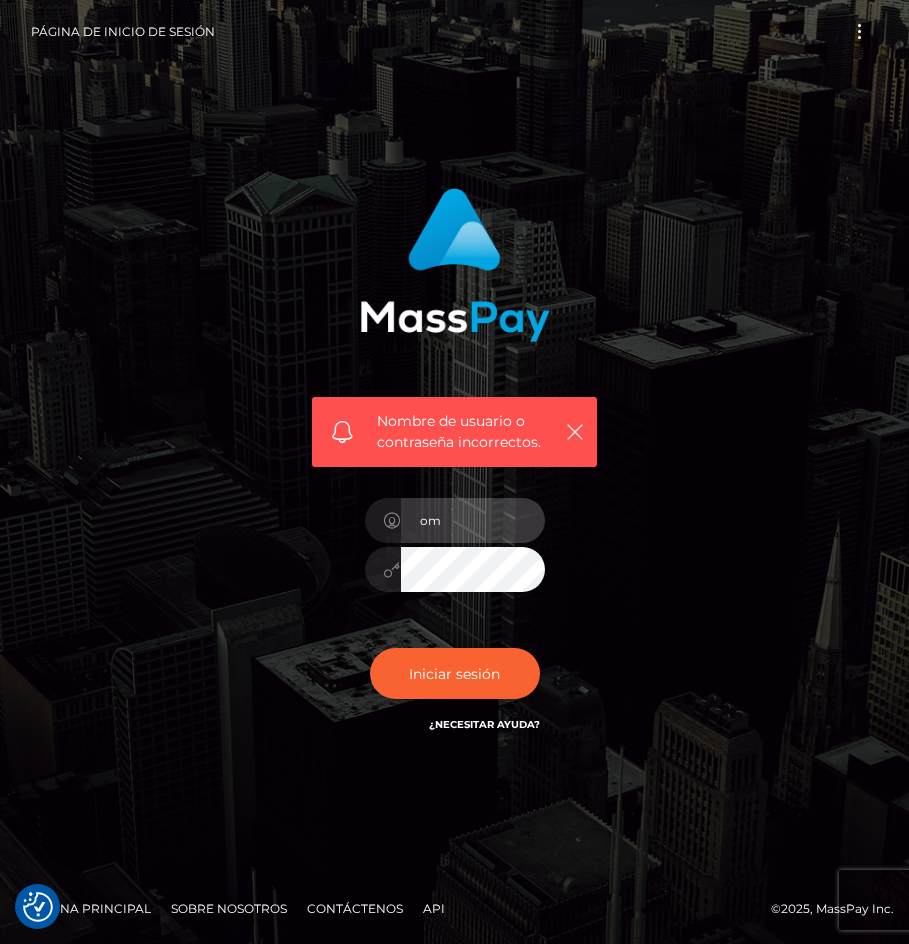 type on "o" 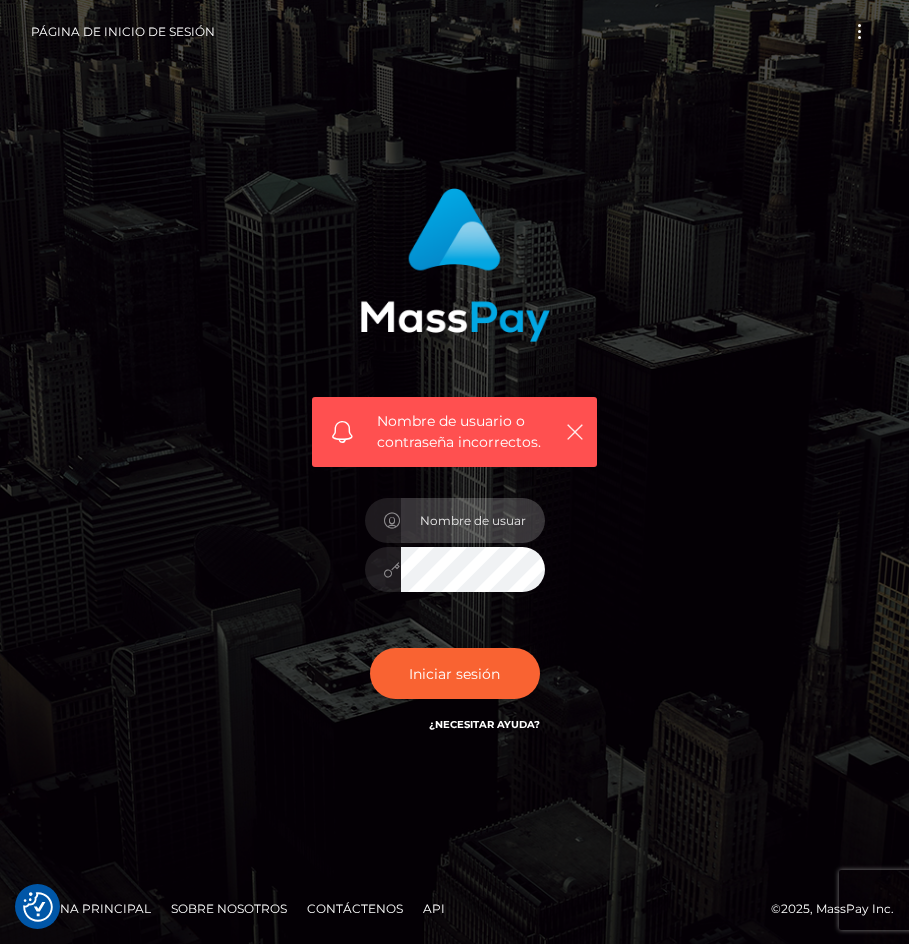 click at bounding box center (473, 520) 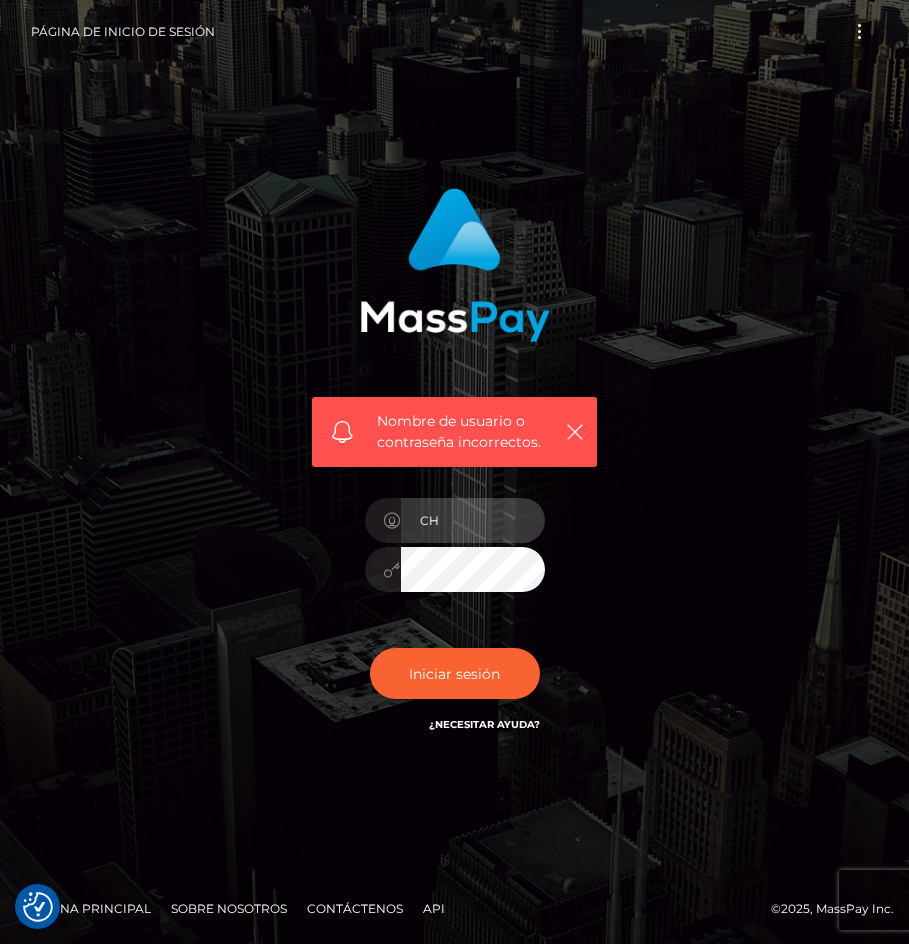 type on "C" 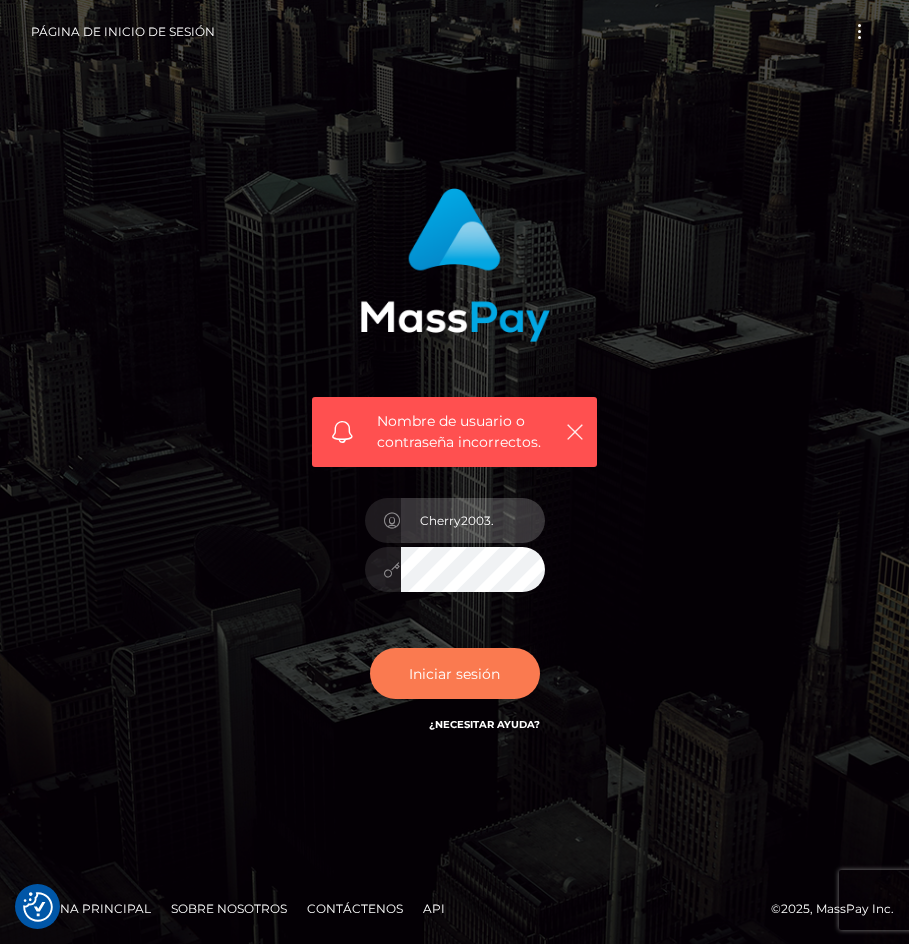 type on "Cherry2003." 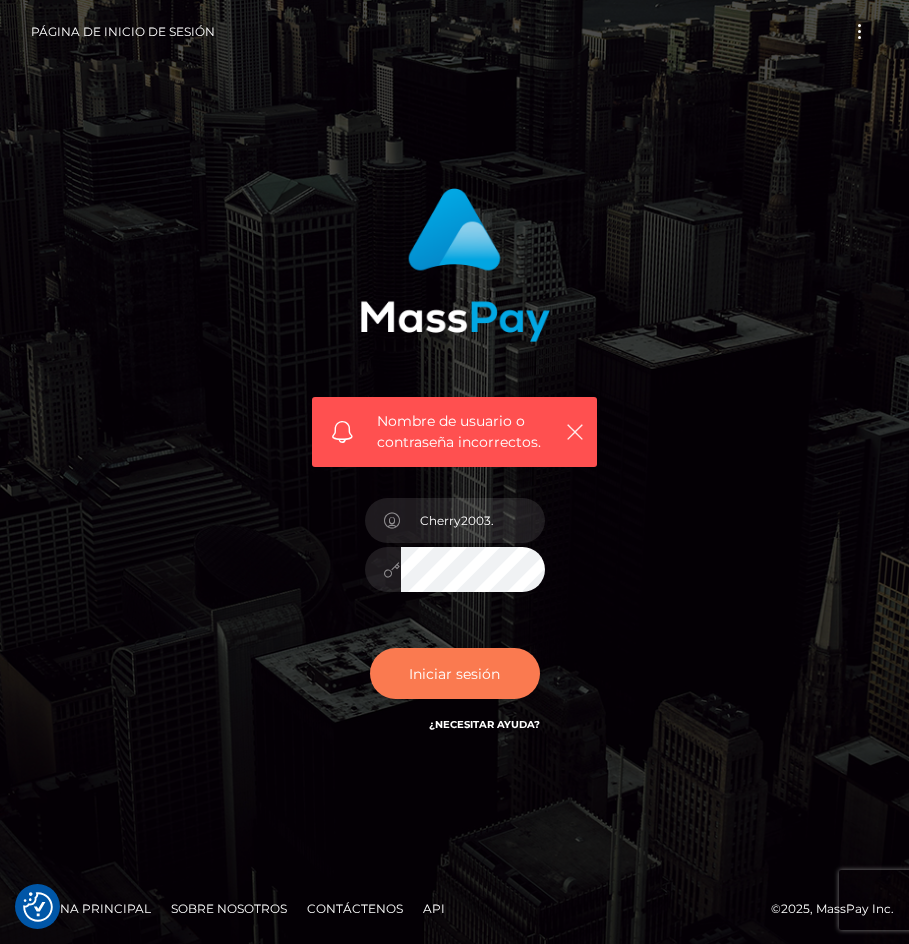 drag, startPoint x: 441, startPoint y: 661, endPoint x: 452, endPoint y: 661, distance: 11 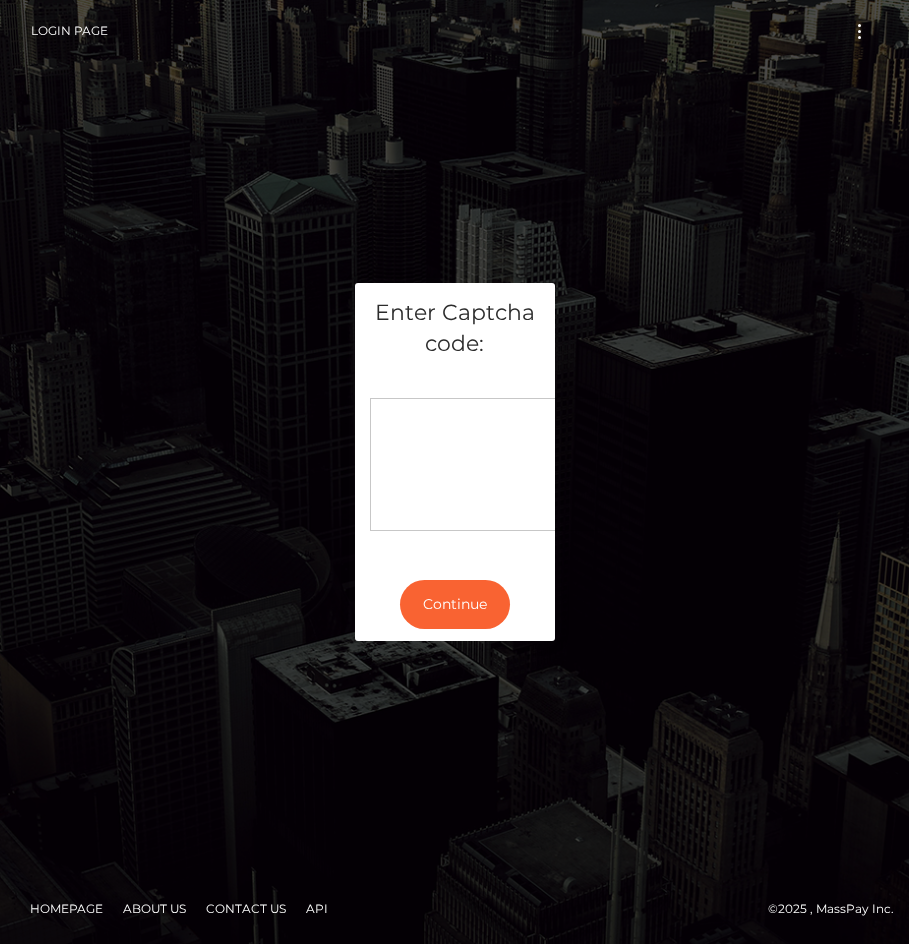 scroll, scrollTop: 0, scrollLeft: 0, axis: both 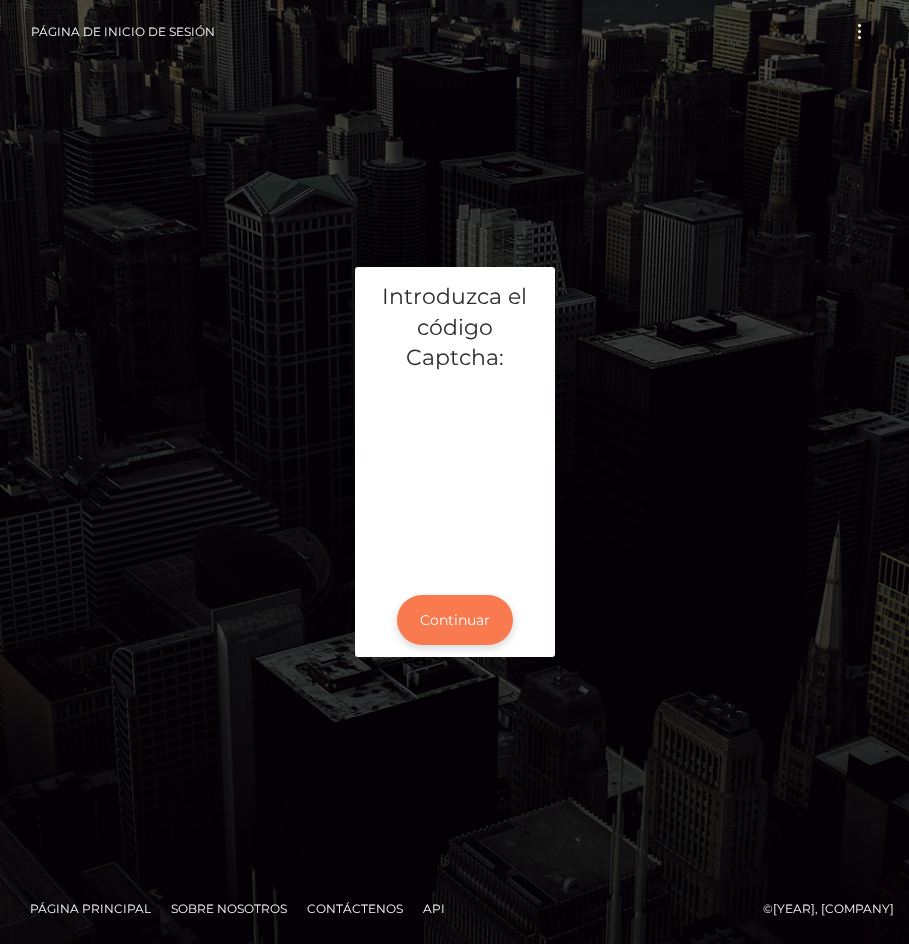 click on "Continuar" at bounding box center (455, 620) 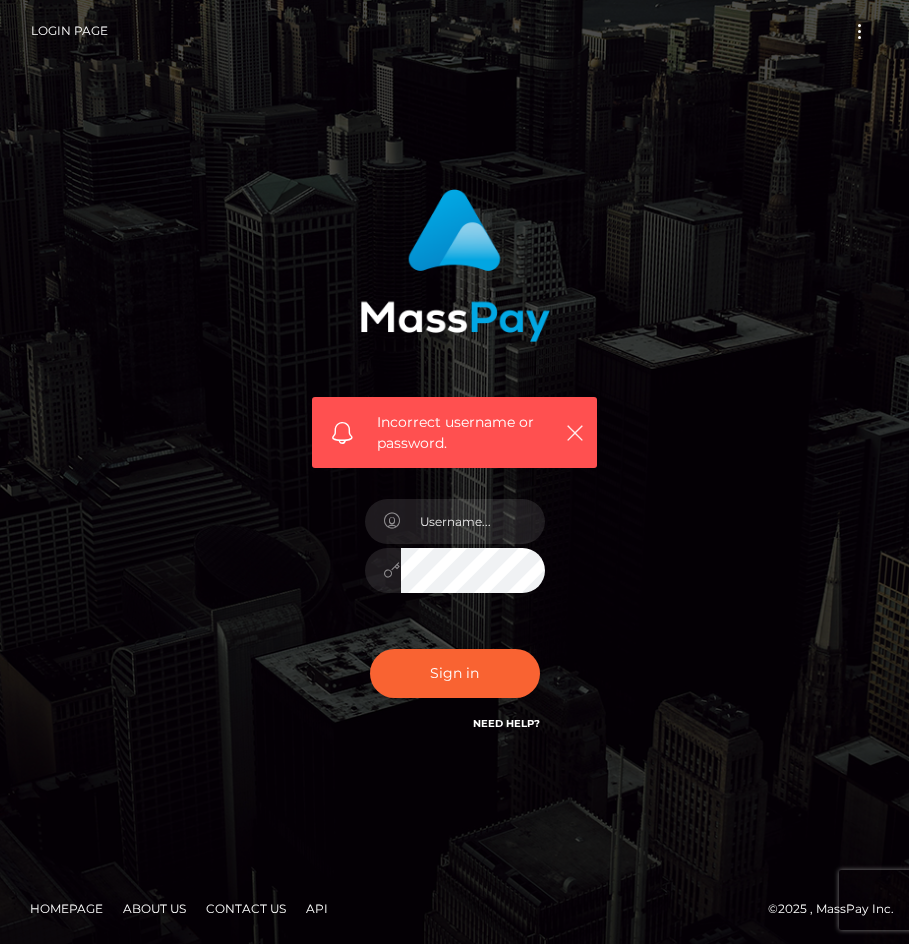 scroll, scrollTop: 0, scrollLeft: 0, axis: both 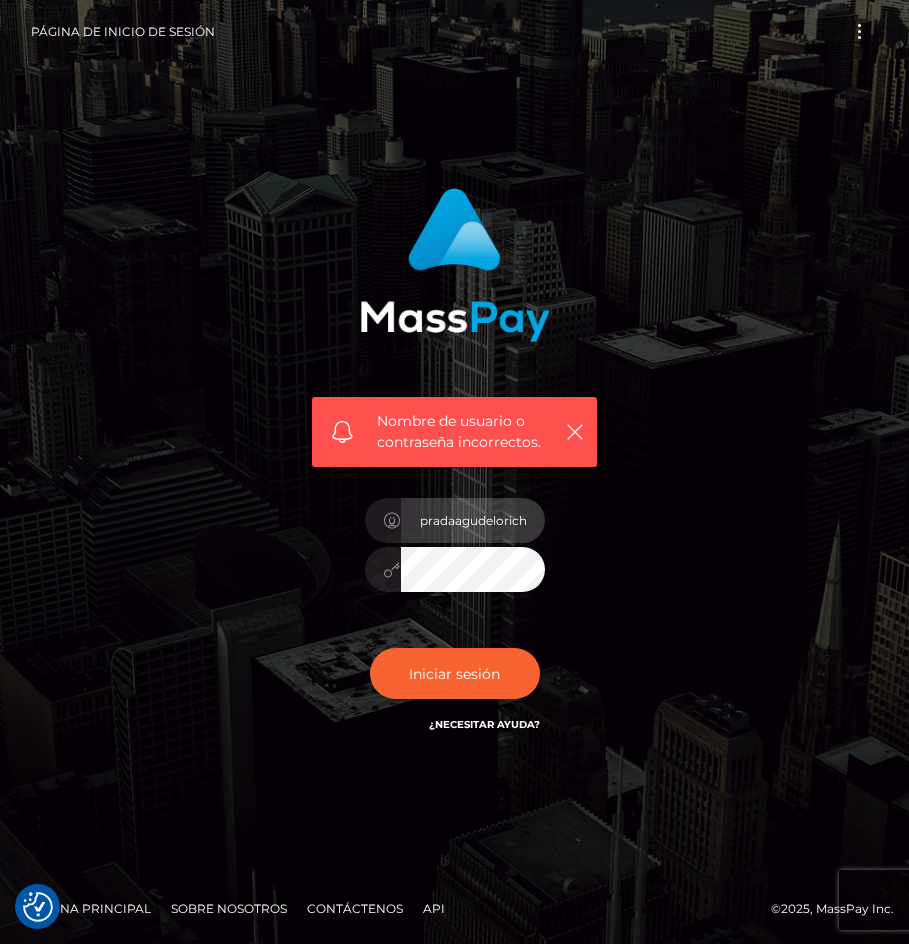 click on "[EMAIL]" at bounding box center [473, 520] 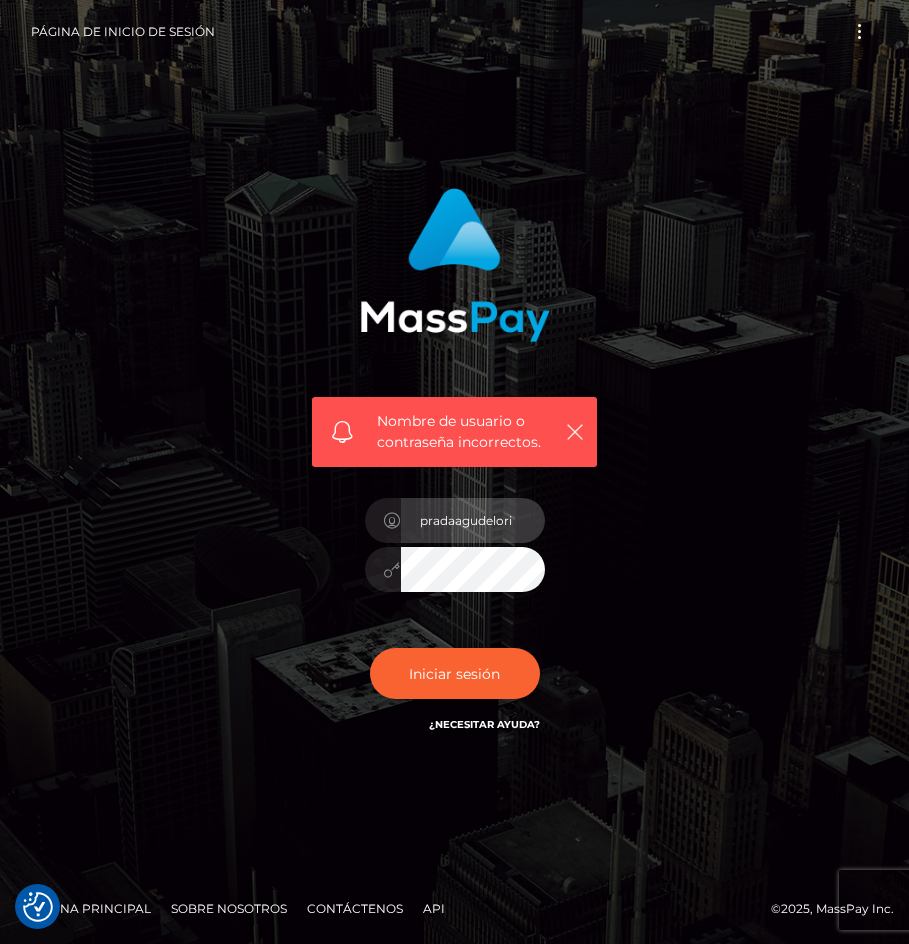 click on "pradaagudelori" at bounding box center [473, 520] 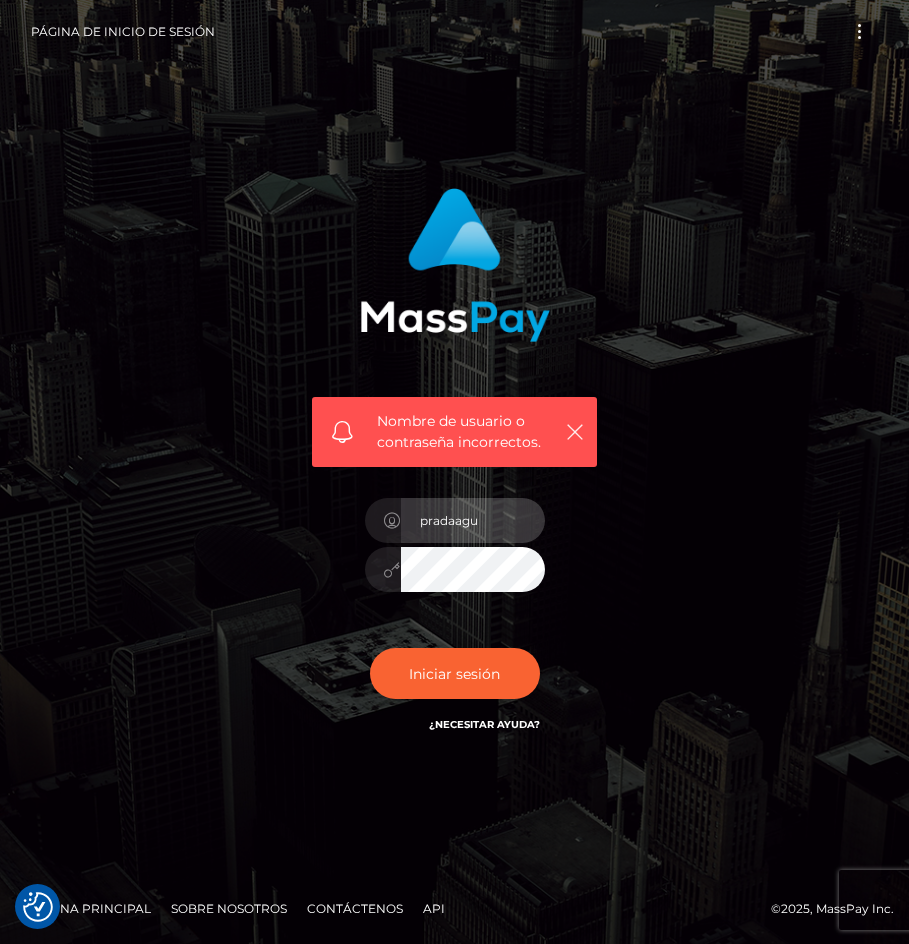 click on "pradaagu" at bounding box center (473, 520) 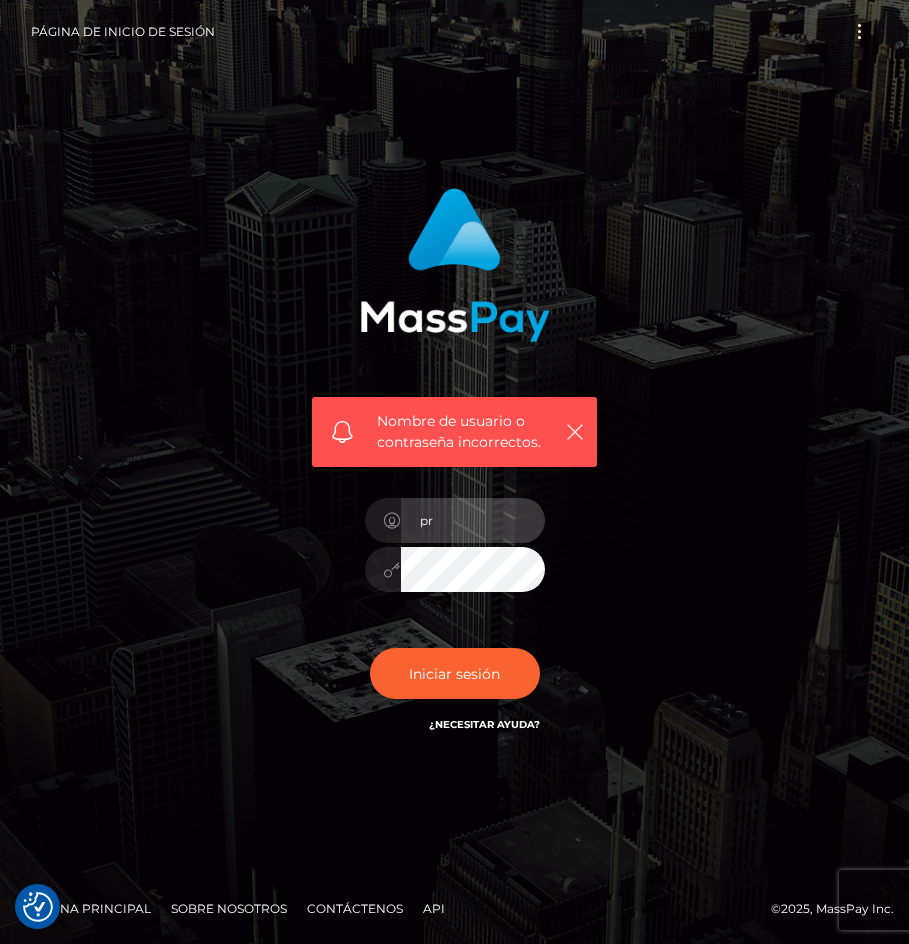 type on "p" 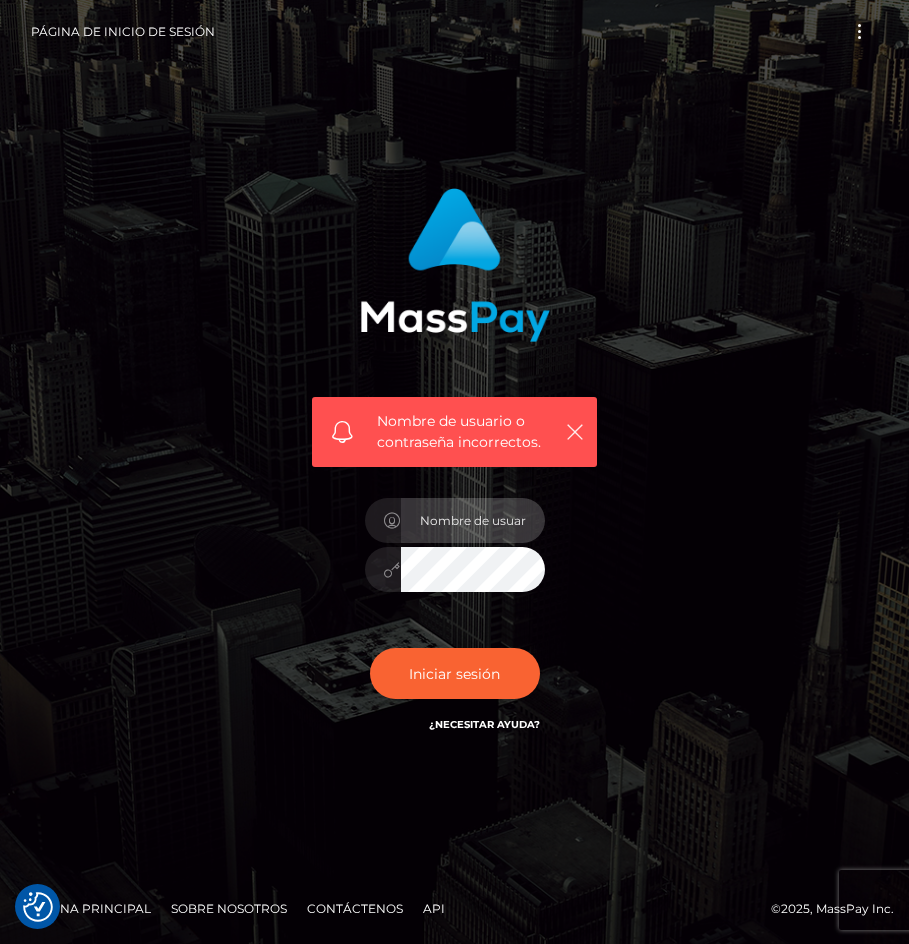 click at bounding box center [473, 520] 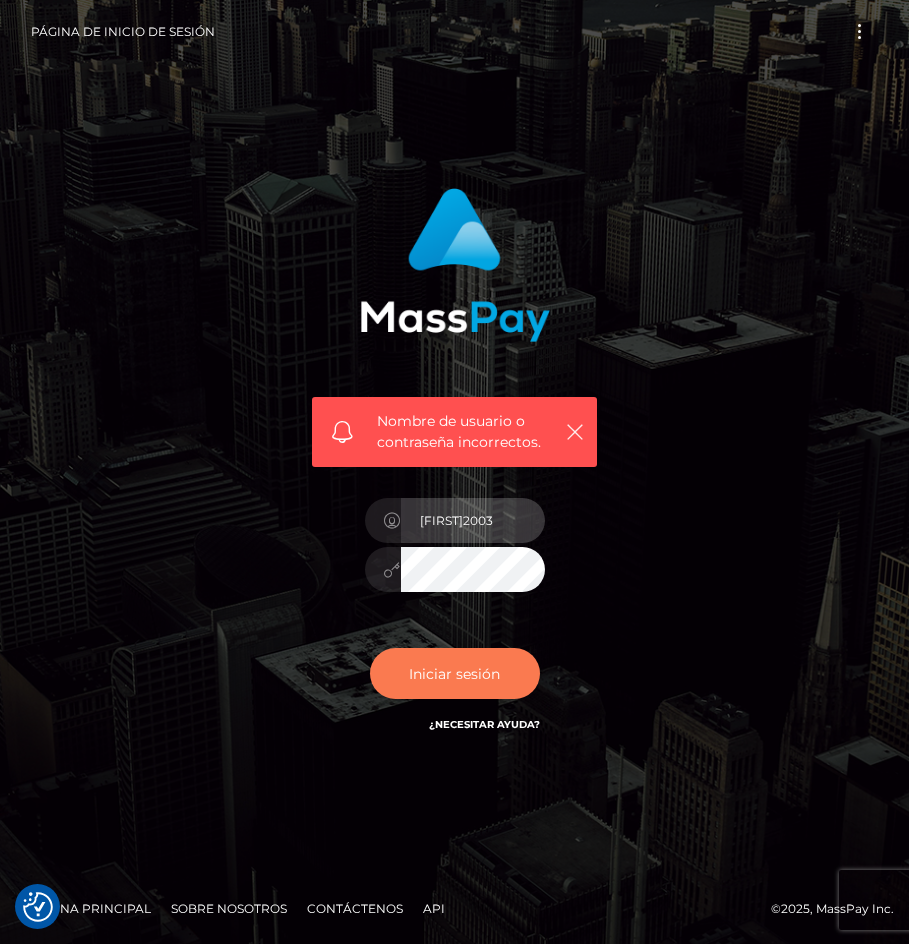 type on "Richard2003" 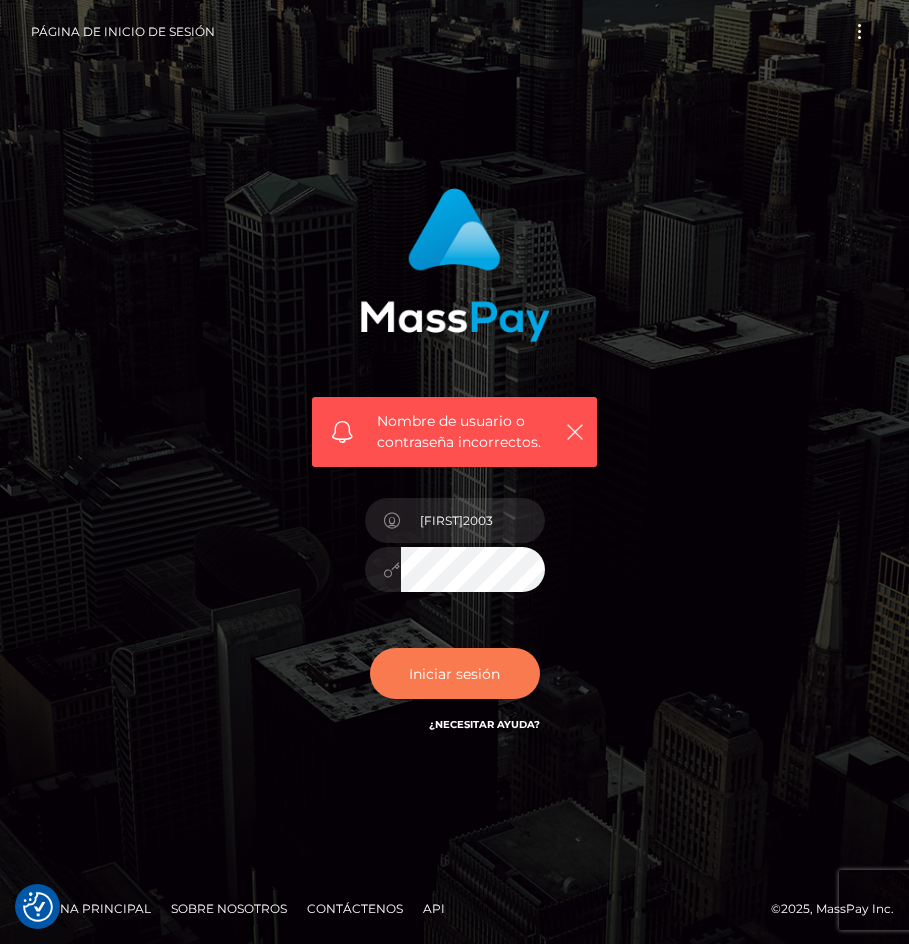 click on "Iniciar sesión" at bounding box center [455, 673] 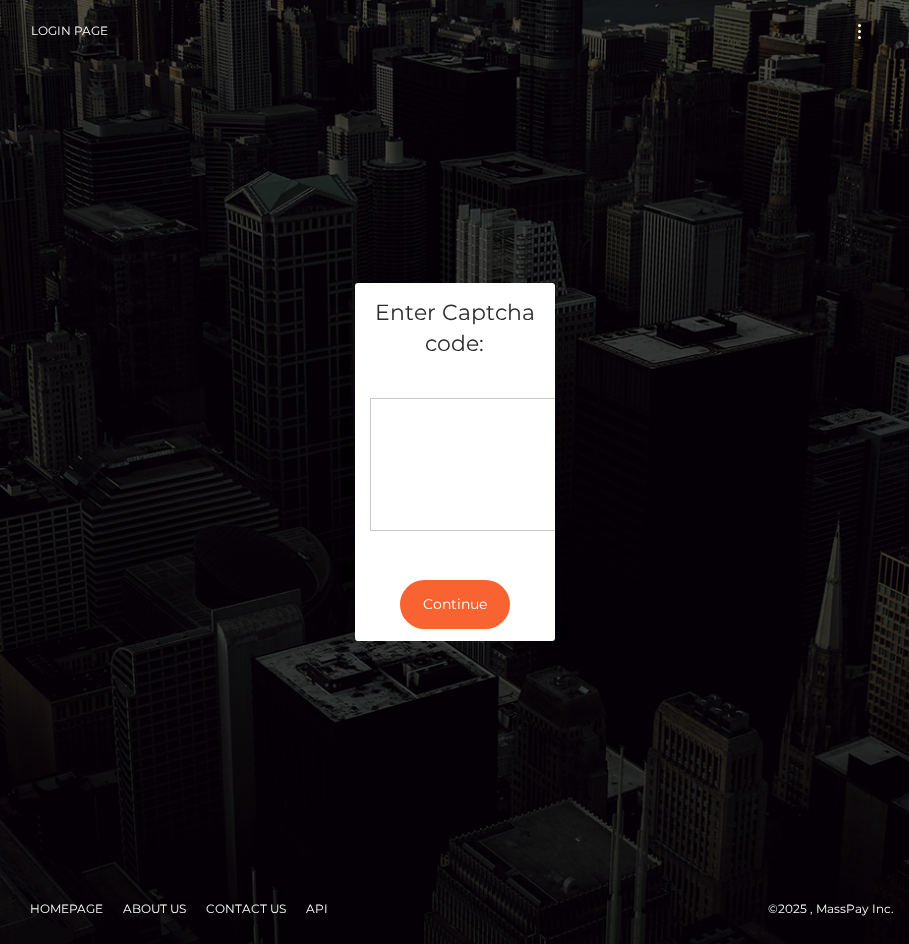 scroll, scrollTop: 0, scrollLeft: 0, axis: both 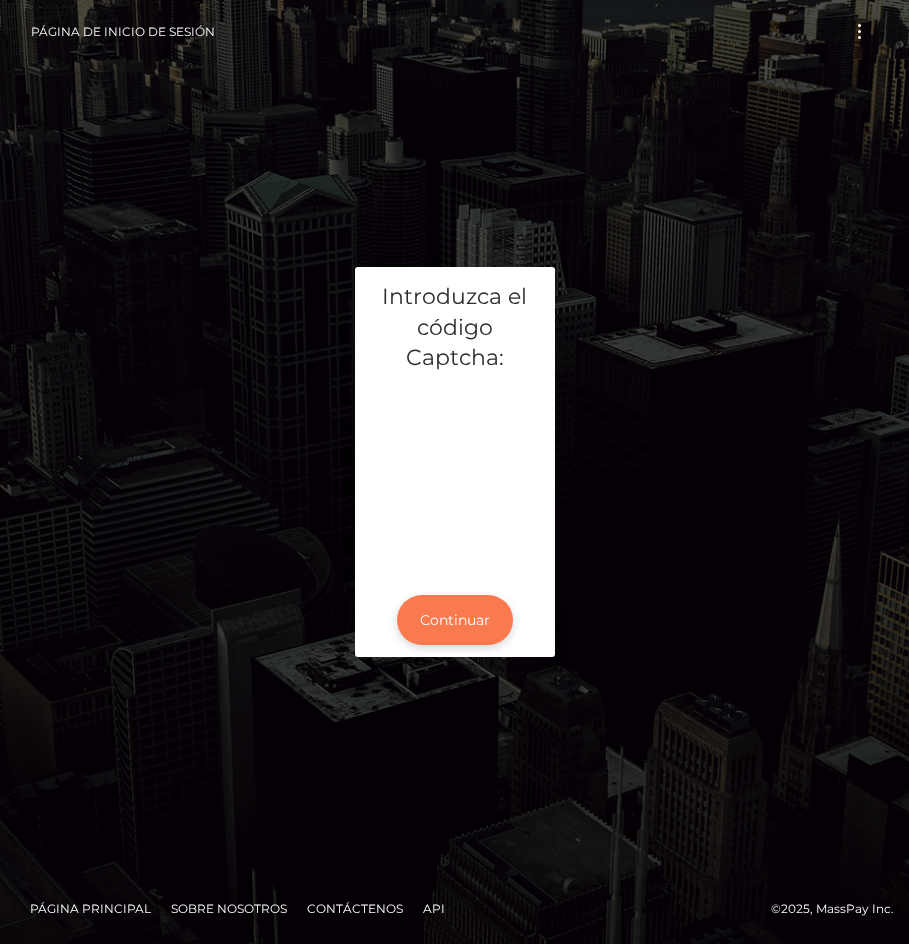 click on "Continuar" at bounding box center (455, 620) 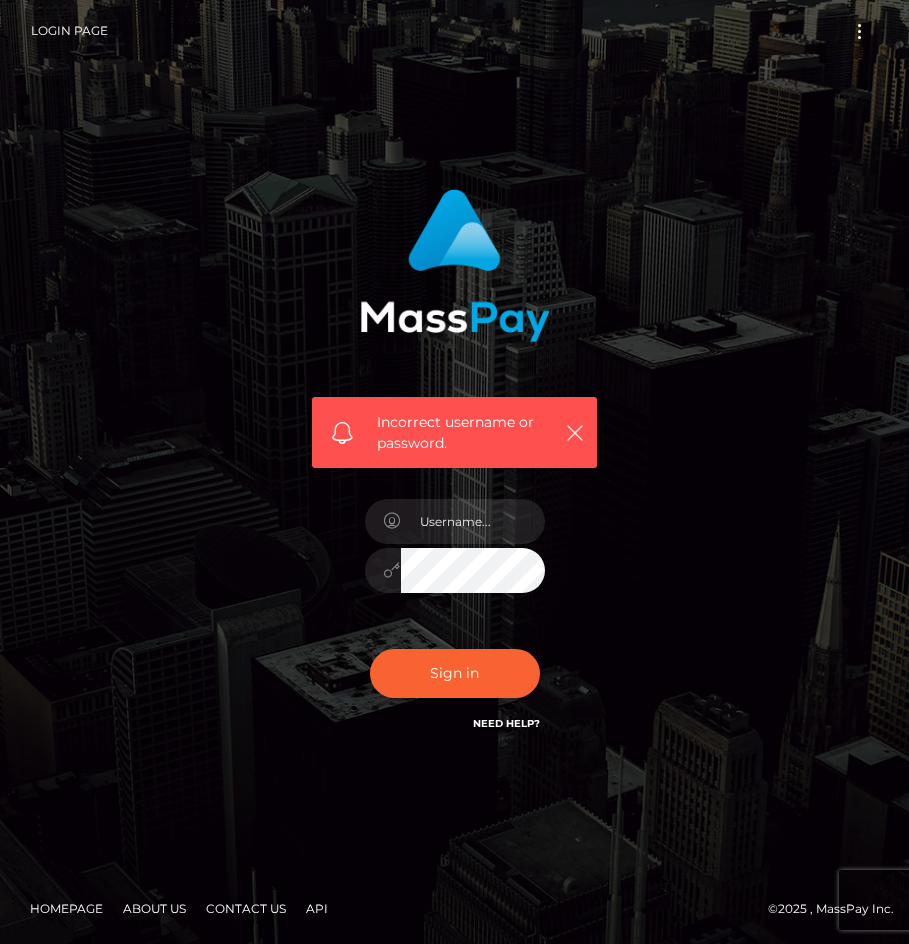 scroll, scrollTop: 0, scrollLeft: 0, axis: both 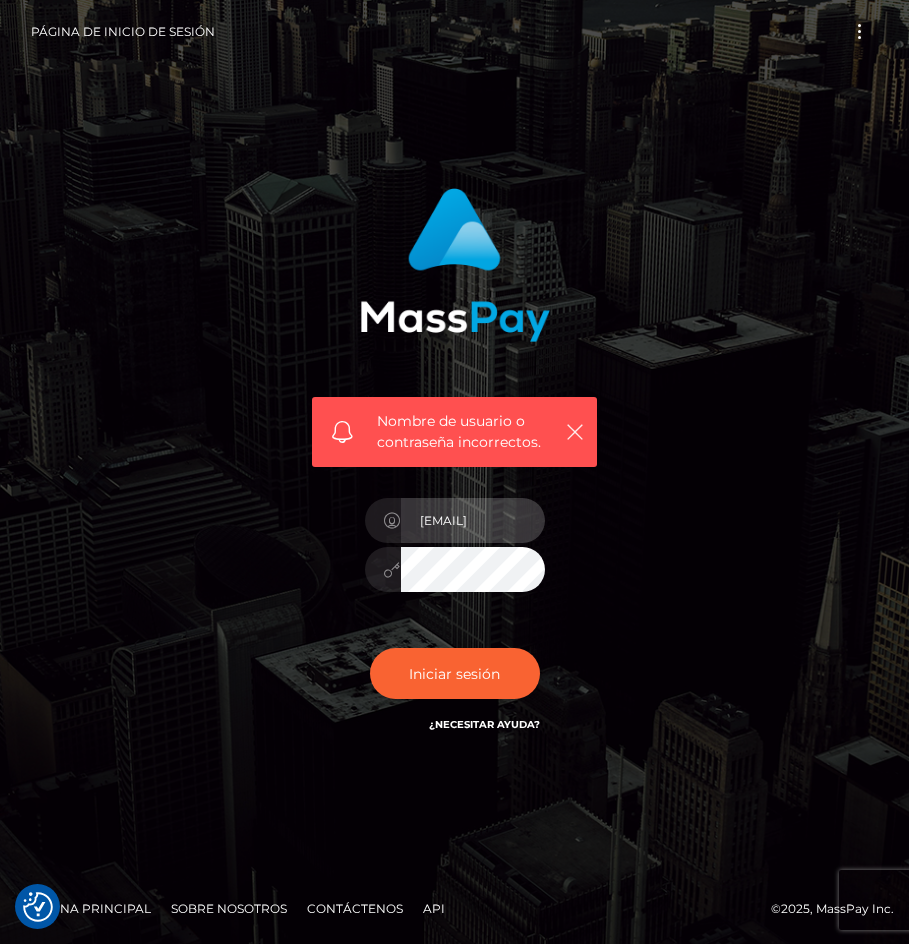click on "[EMAIL]" at bounding box center (473, 520) 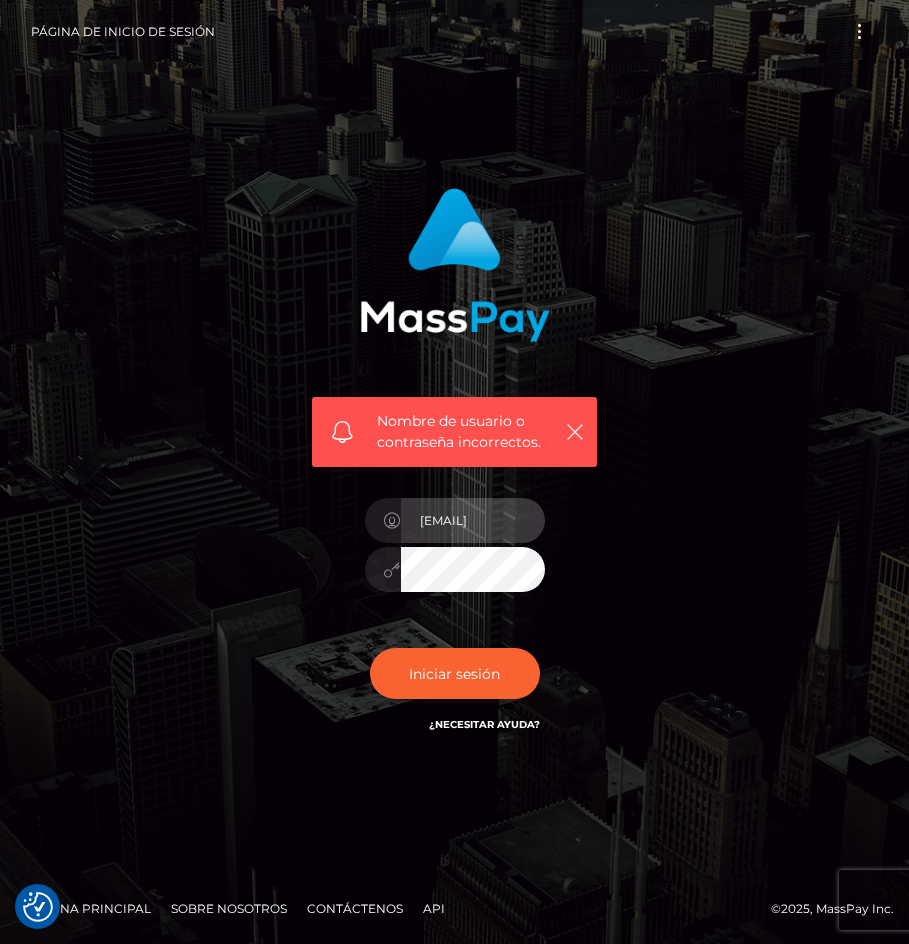 click on "[EMAIL]" at bounding box center [473, 520] 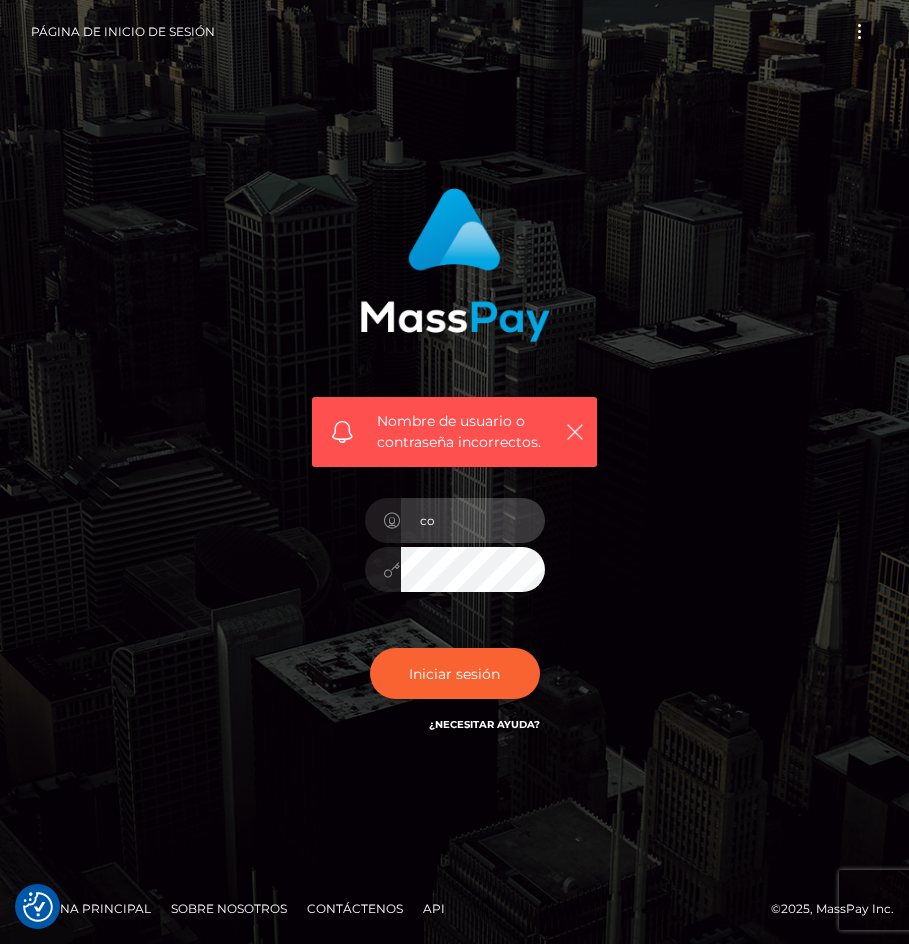 type on "c" 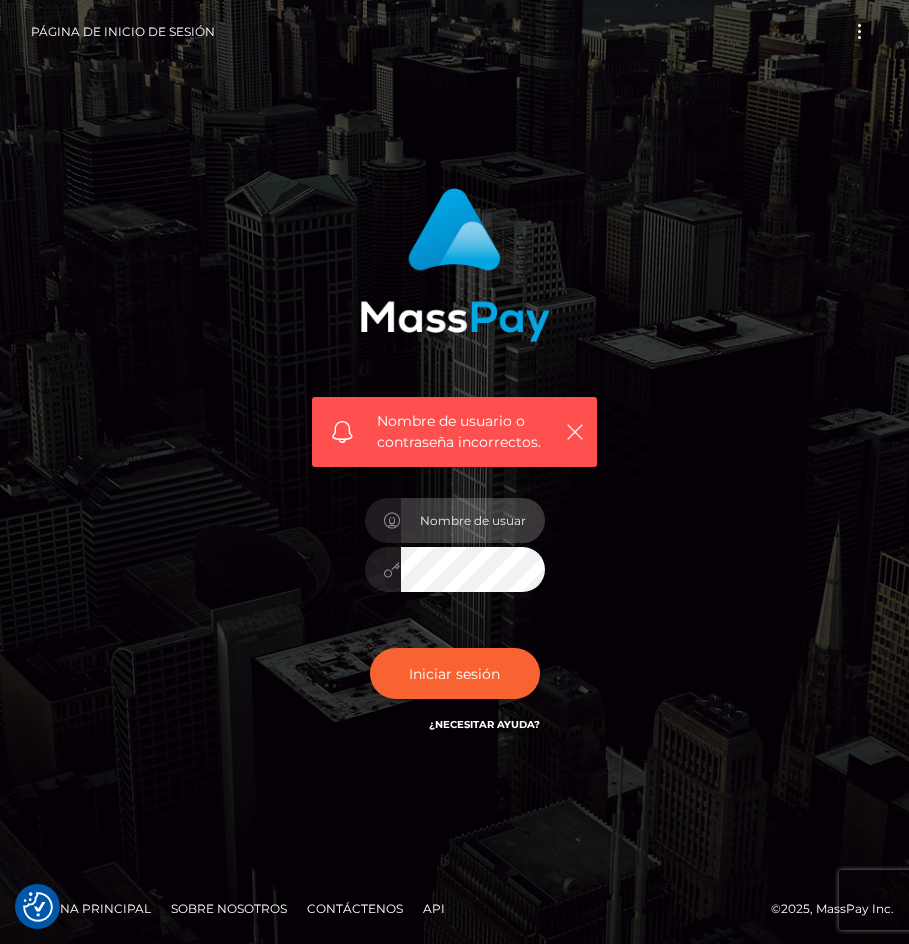 click at bounding box center [473, 520] 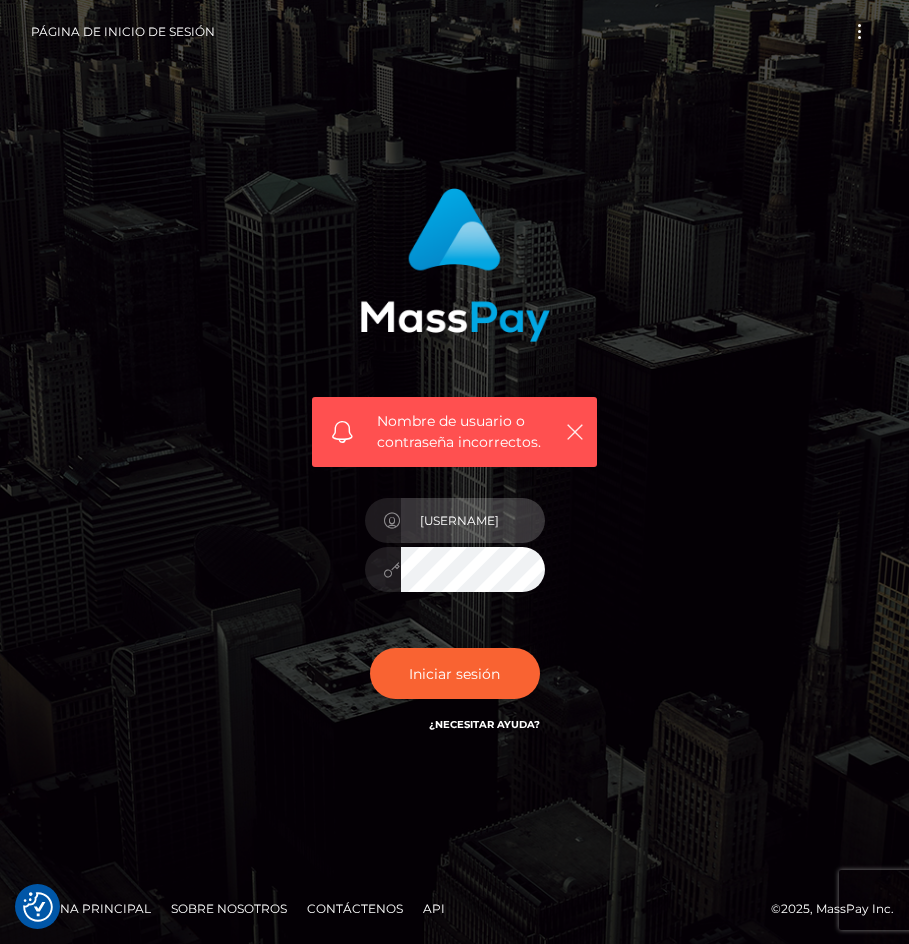 type on "[USERNAME]" 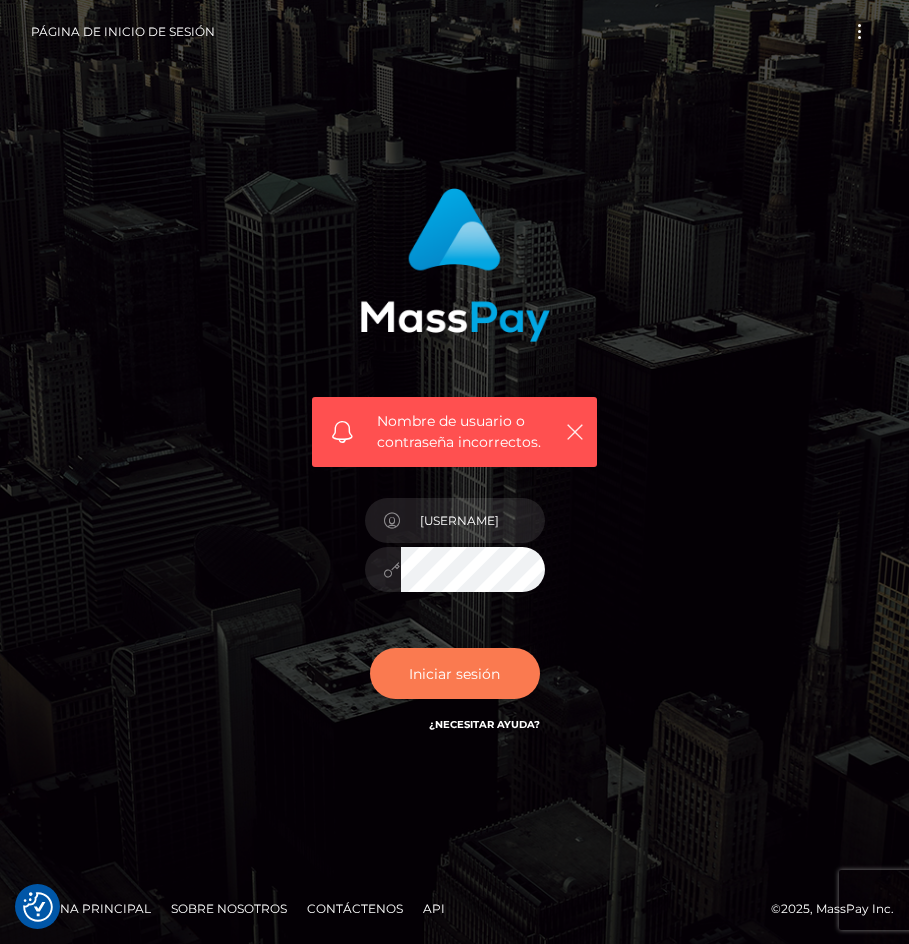 click on "Iniciar sesión" at bounding box center [455, 673] 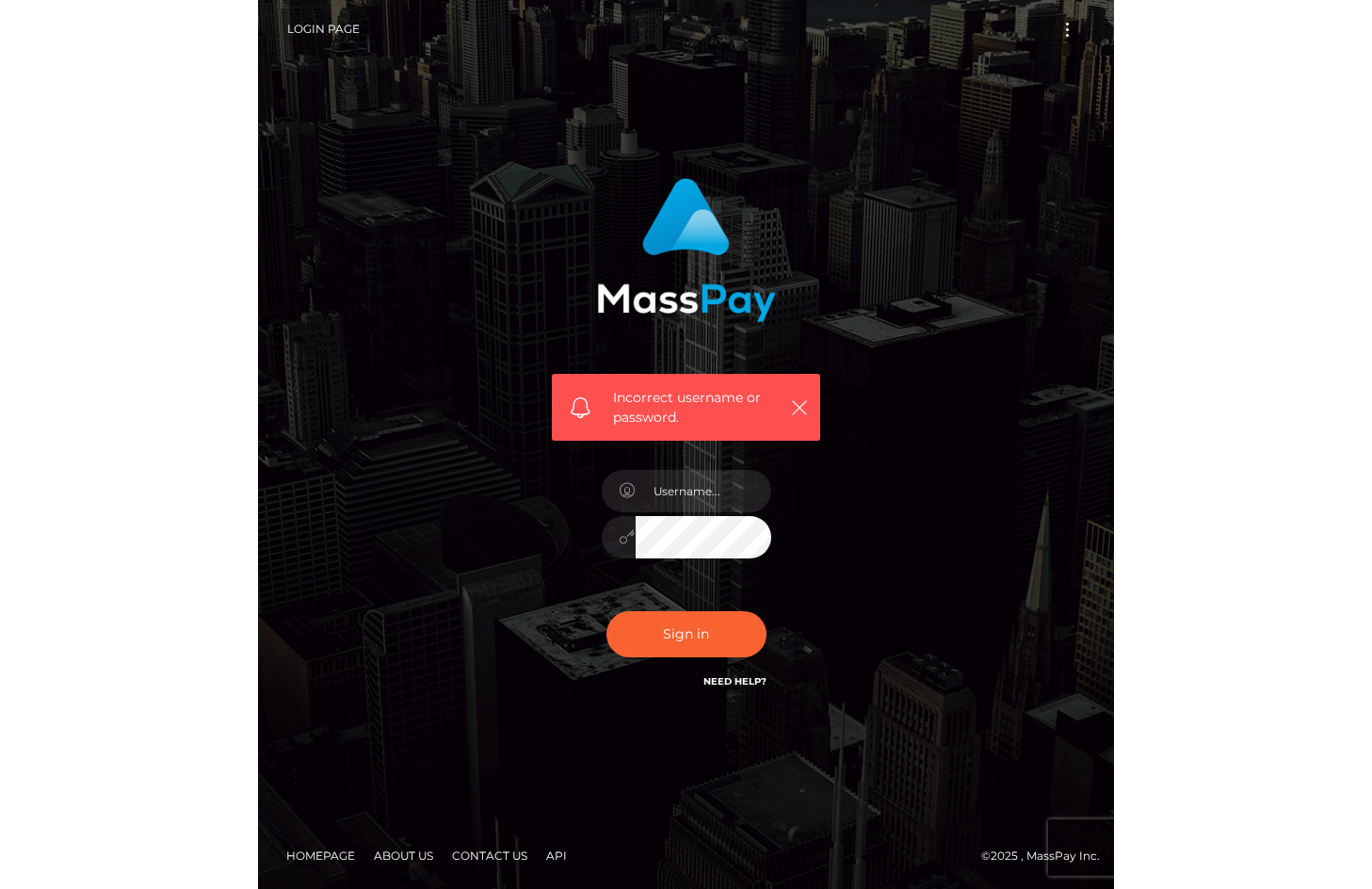 scroll, scrollTop: 0, scrollLeft: 0, axis: both 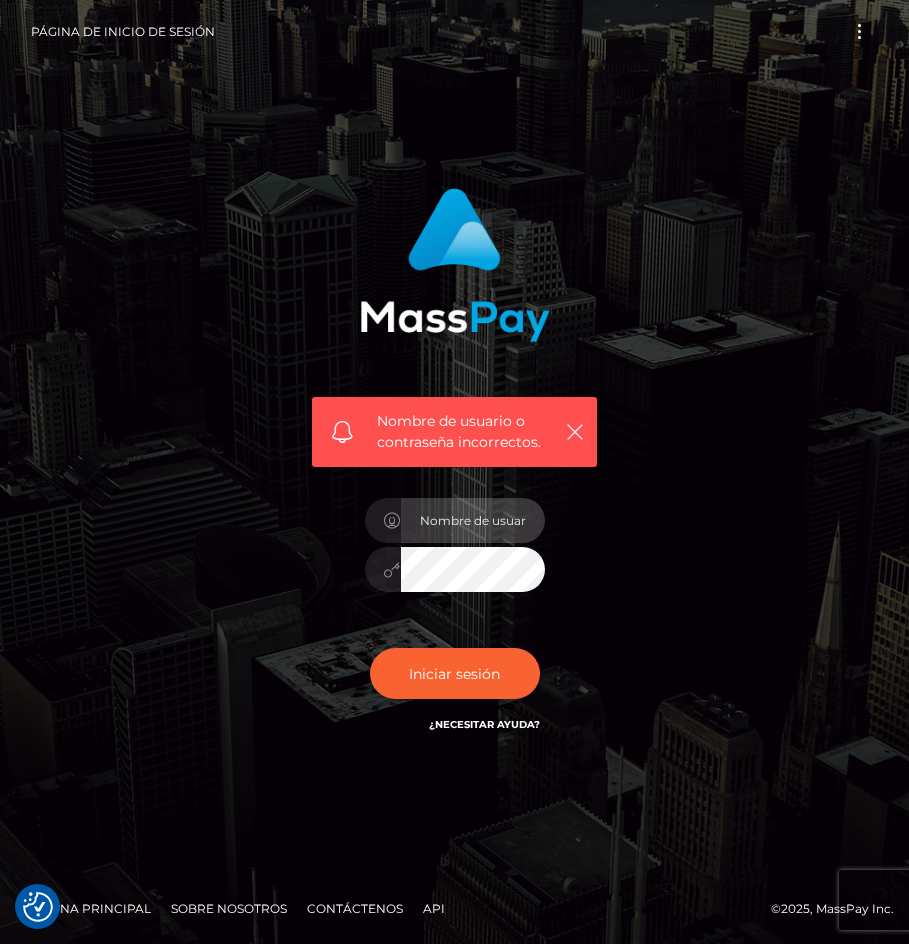 type on "[USERNAME]@example.com" 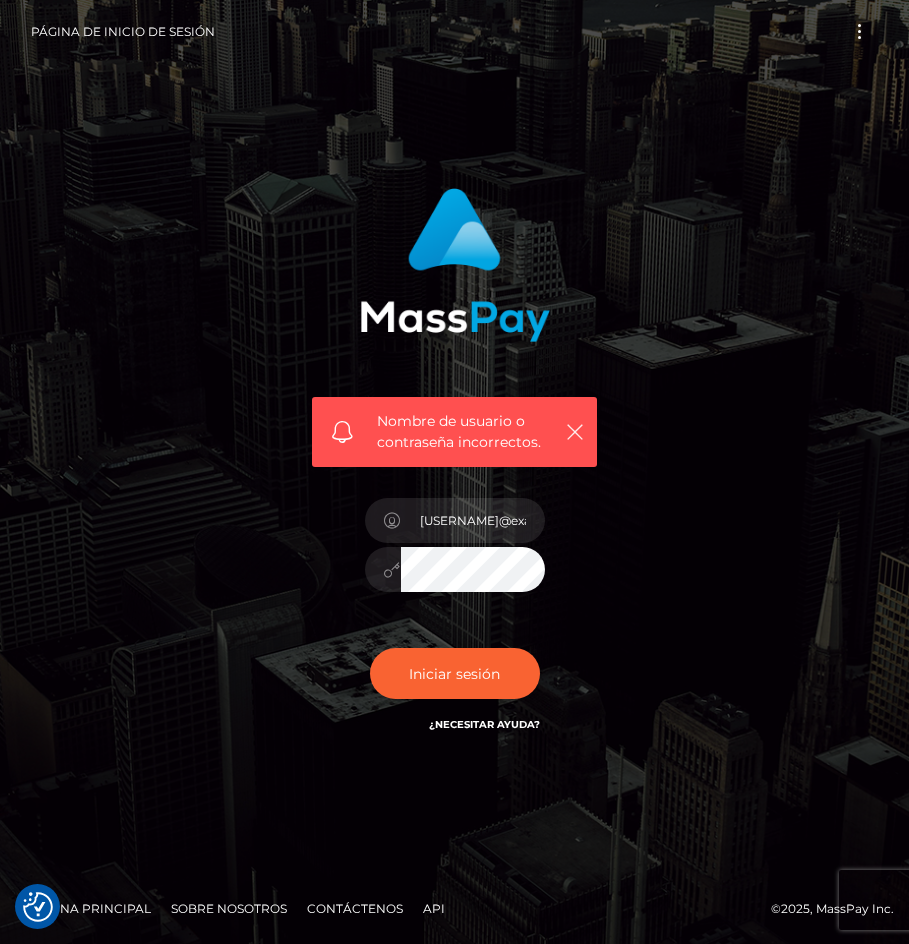 click on "¿Necesitar ayuda?" at bounding box center (484, 724) 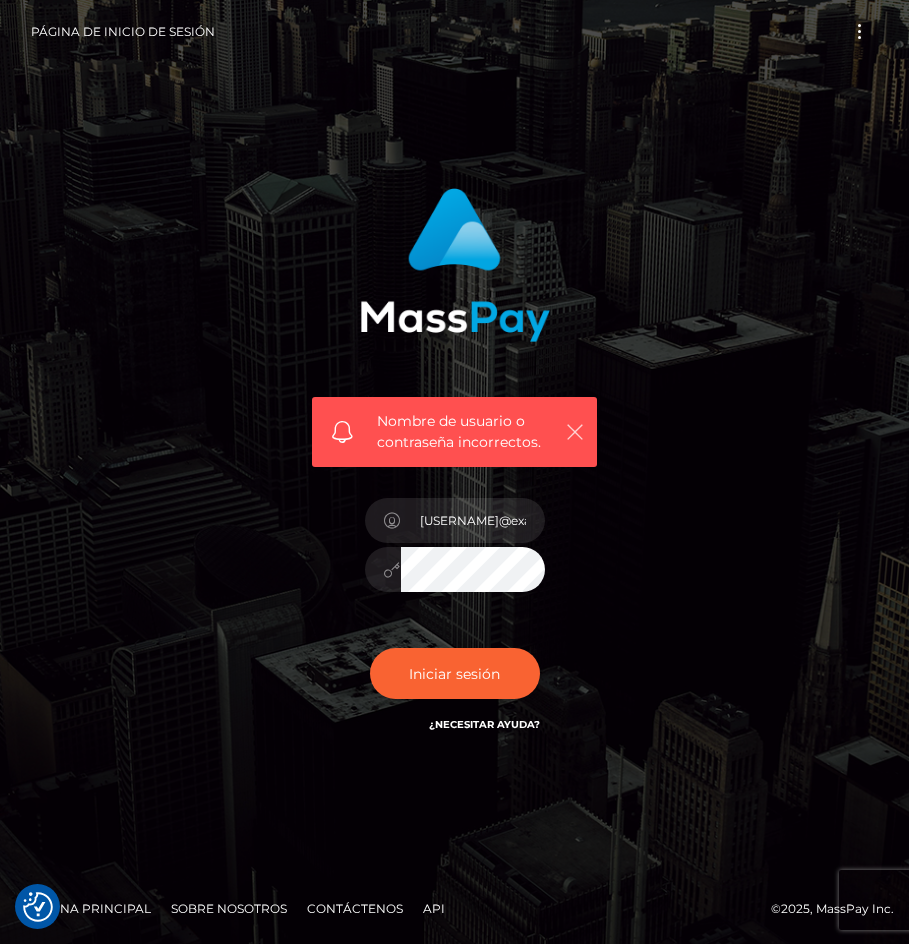 click at bounding box center [575, 432] 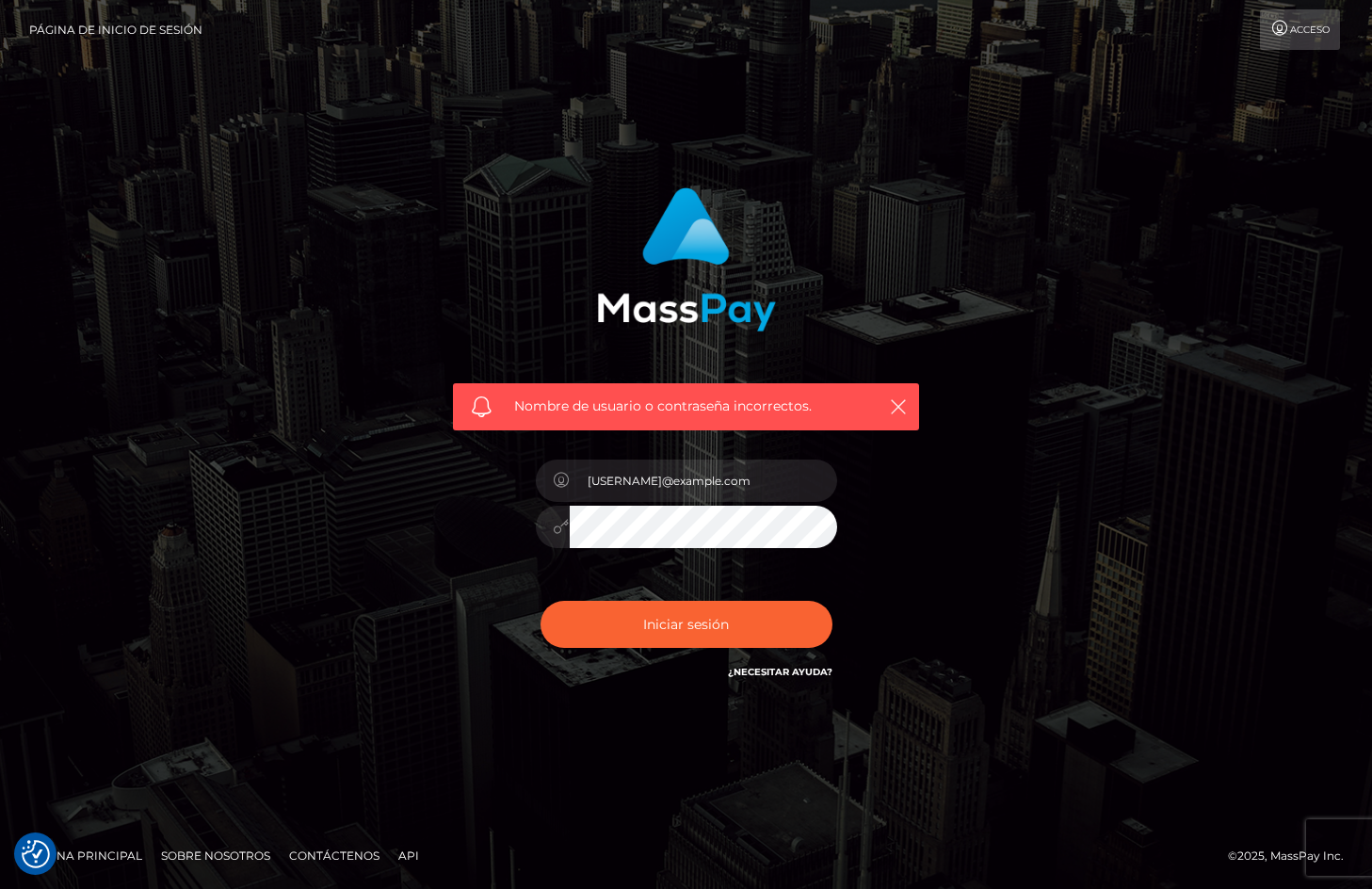 click on "¿Necesitar ayuda?" at bounding box center [780, 674] 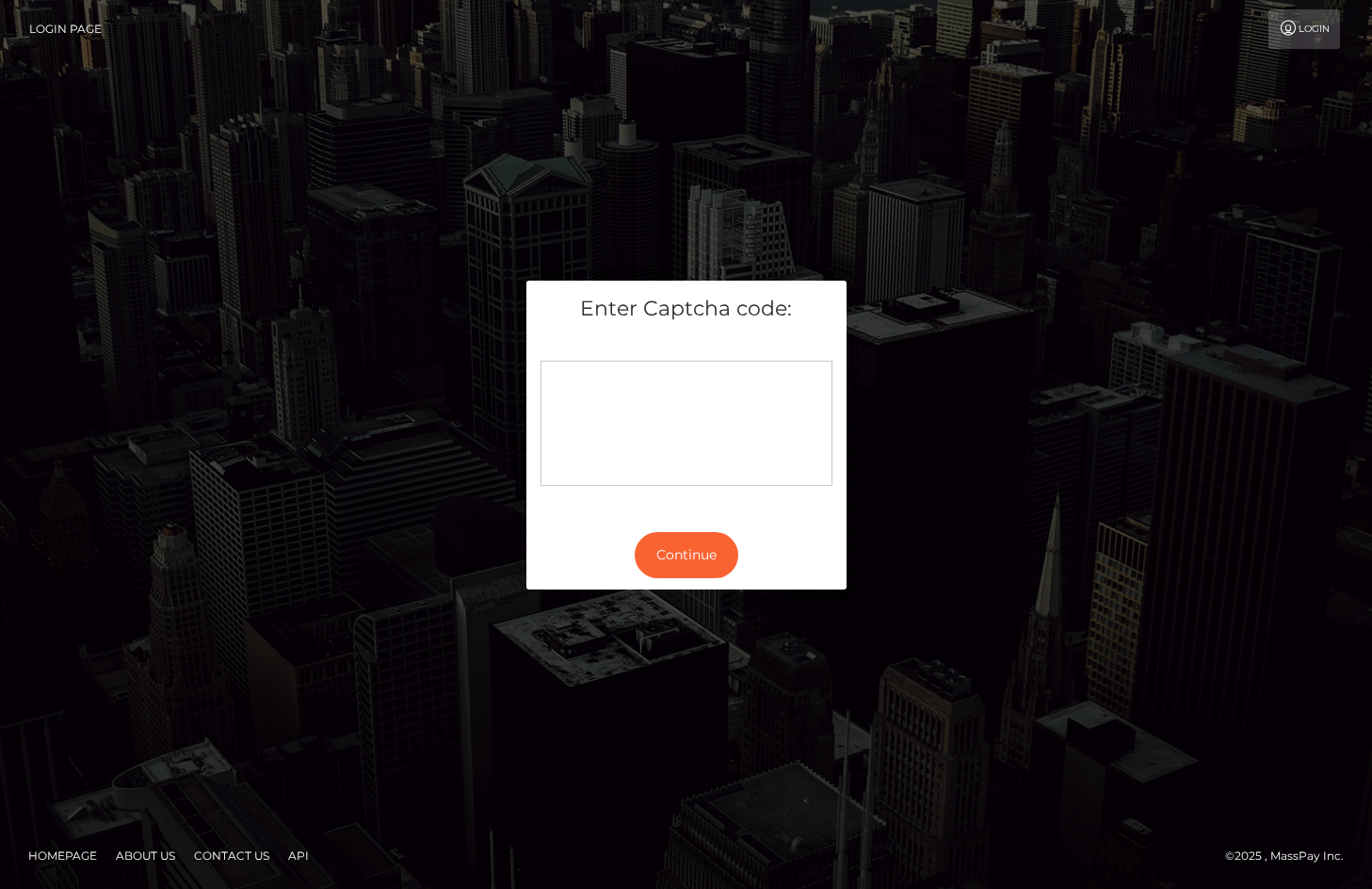 scroll, scrollTop: 0, scrollLeft: 0, axis: both 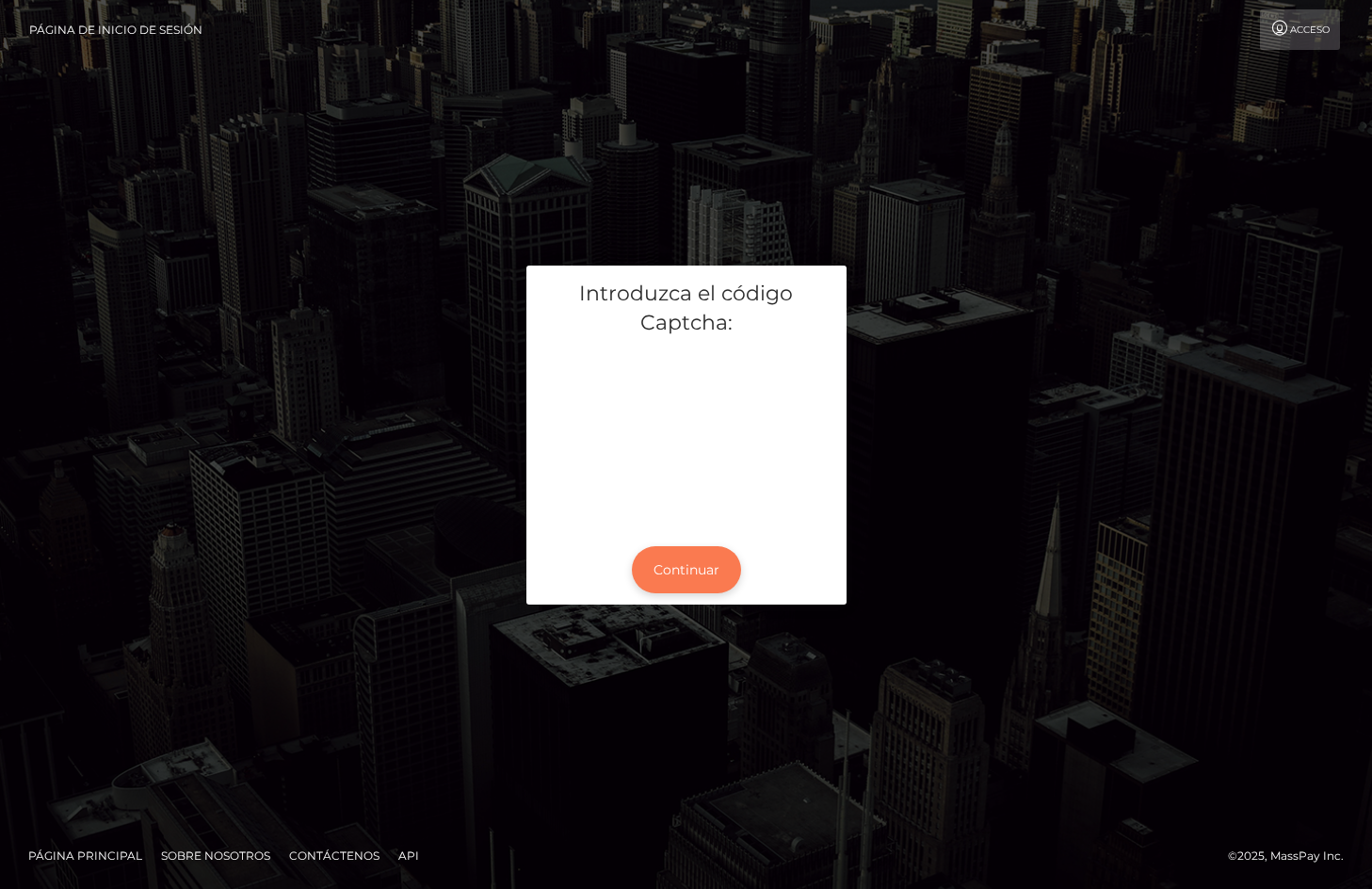 click on "Continuar" at bounding box center (686, 570) 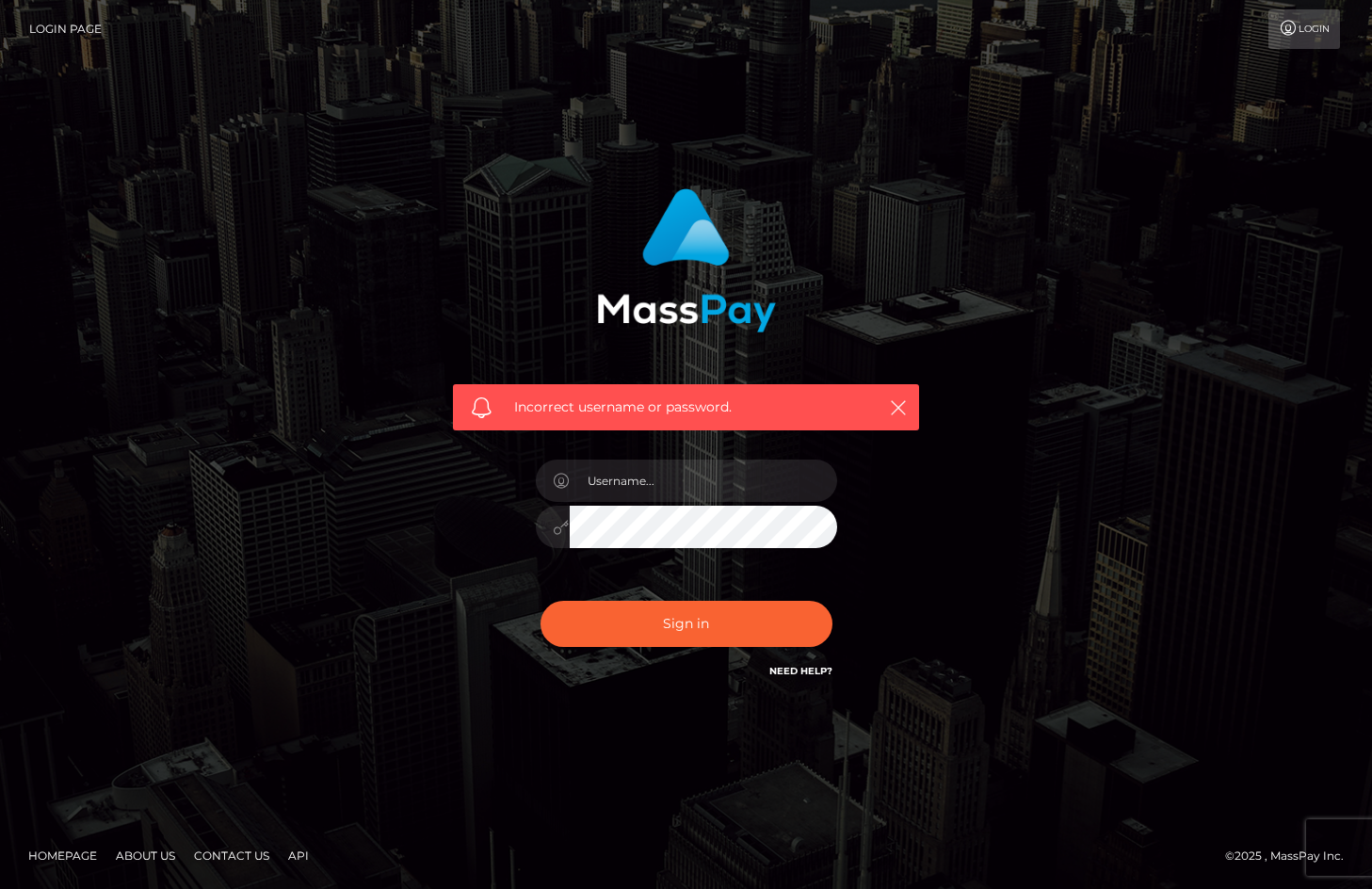 scroll, scrollTop: 0, scrollLeft: 0, axis: both 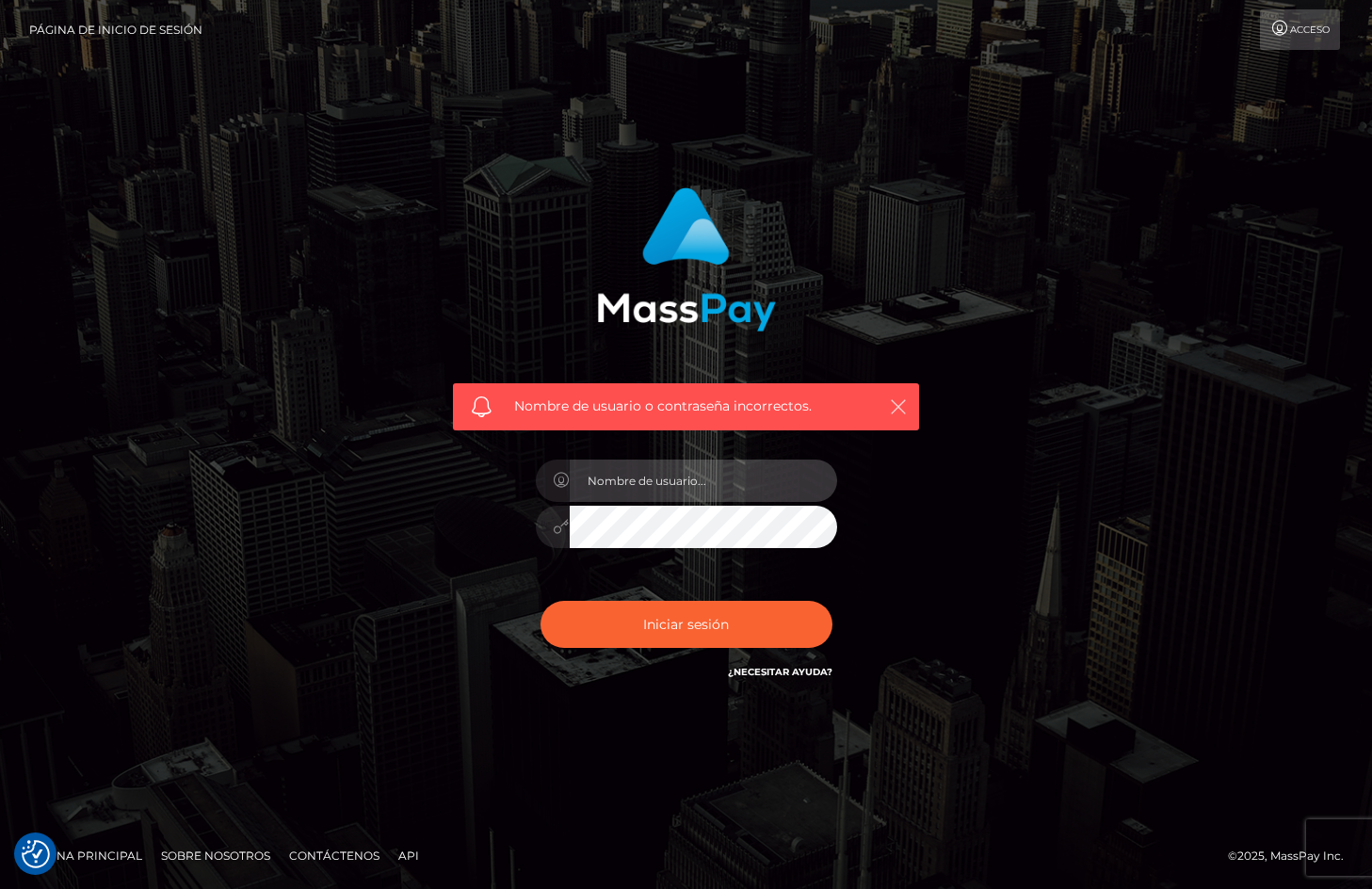 type on "[NAME]@[DOMAIN]" 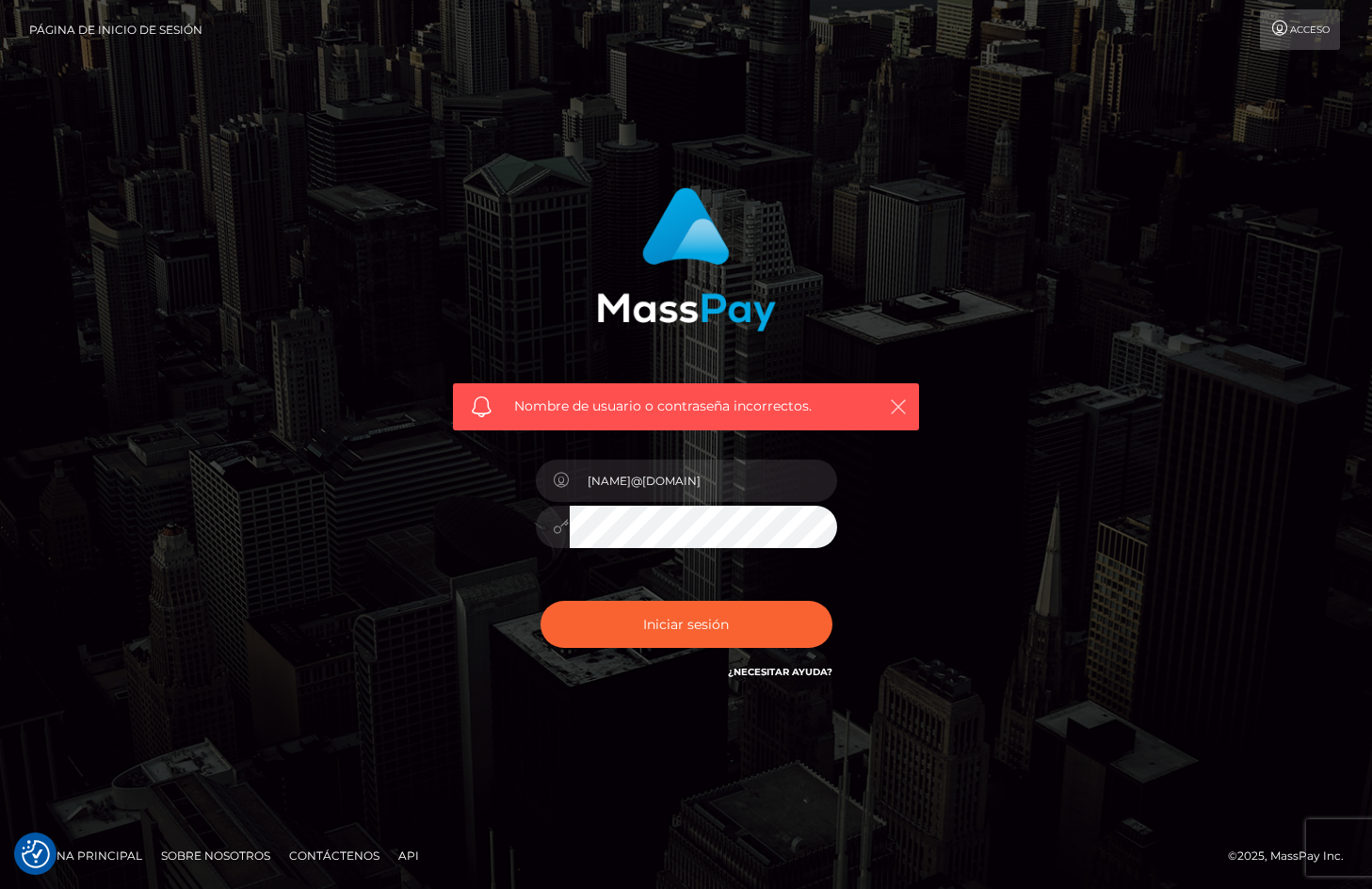click at bounding box center (898, 407) 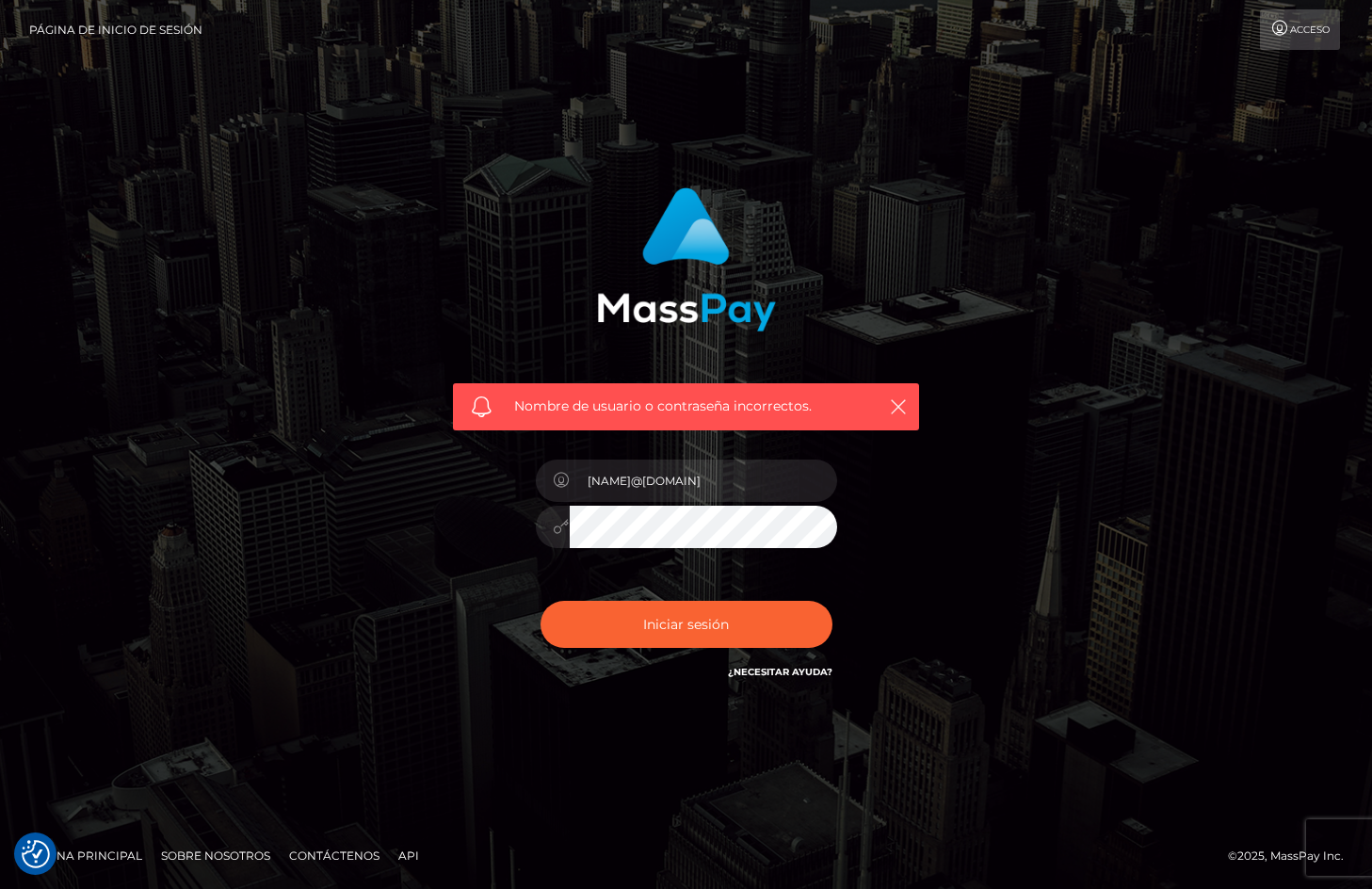 click on "Acceso" at bounding box center (1299, 29) 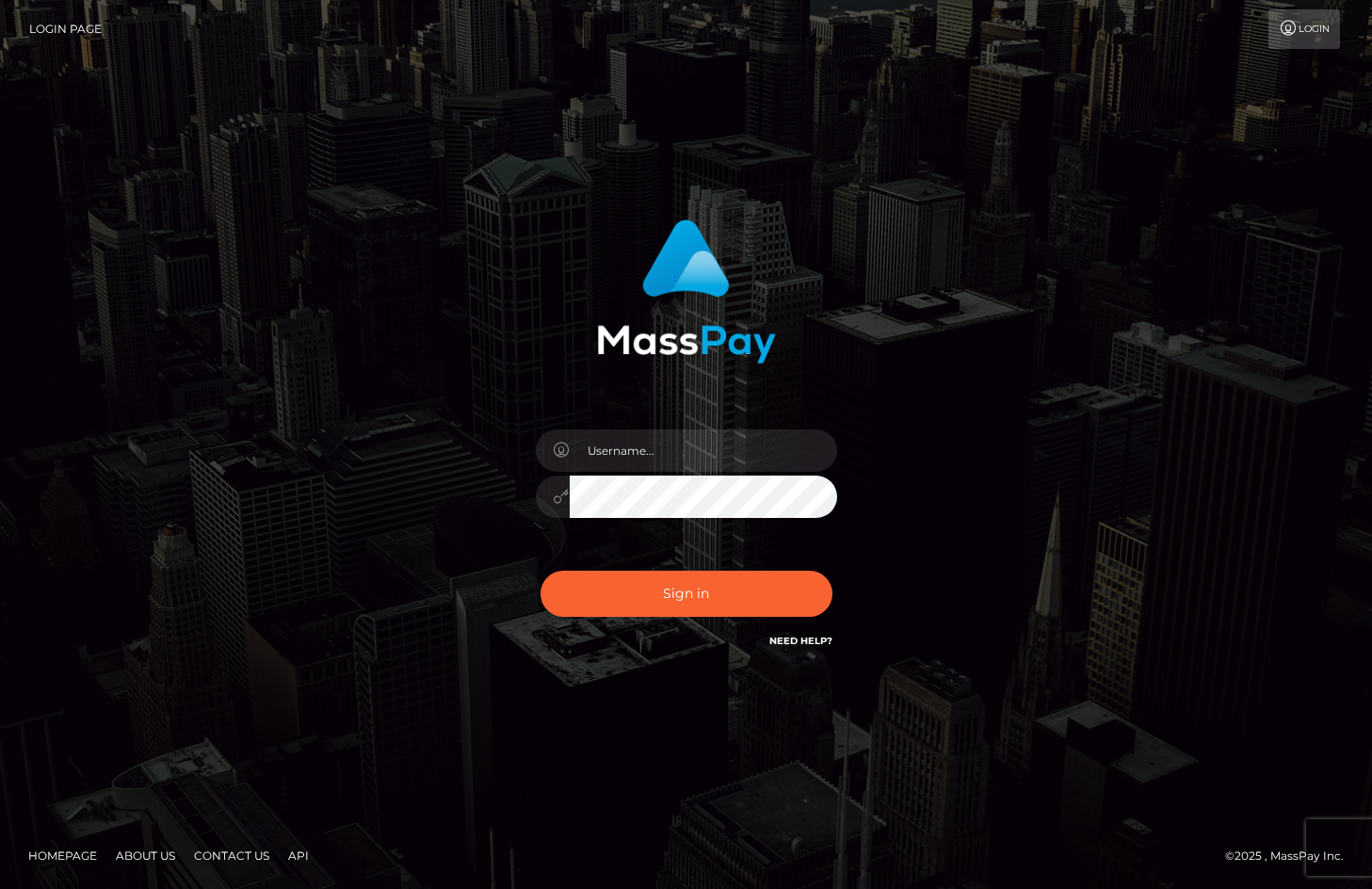 scroll, scrollTop: 0, scrollLeft: 0, axis: both 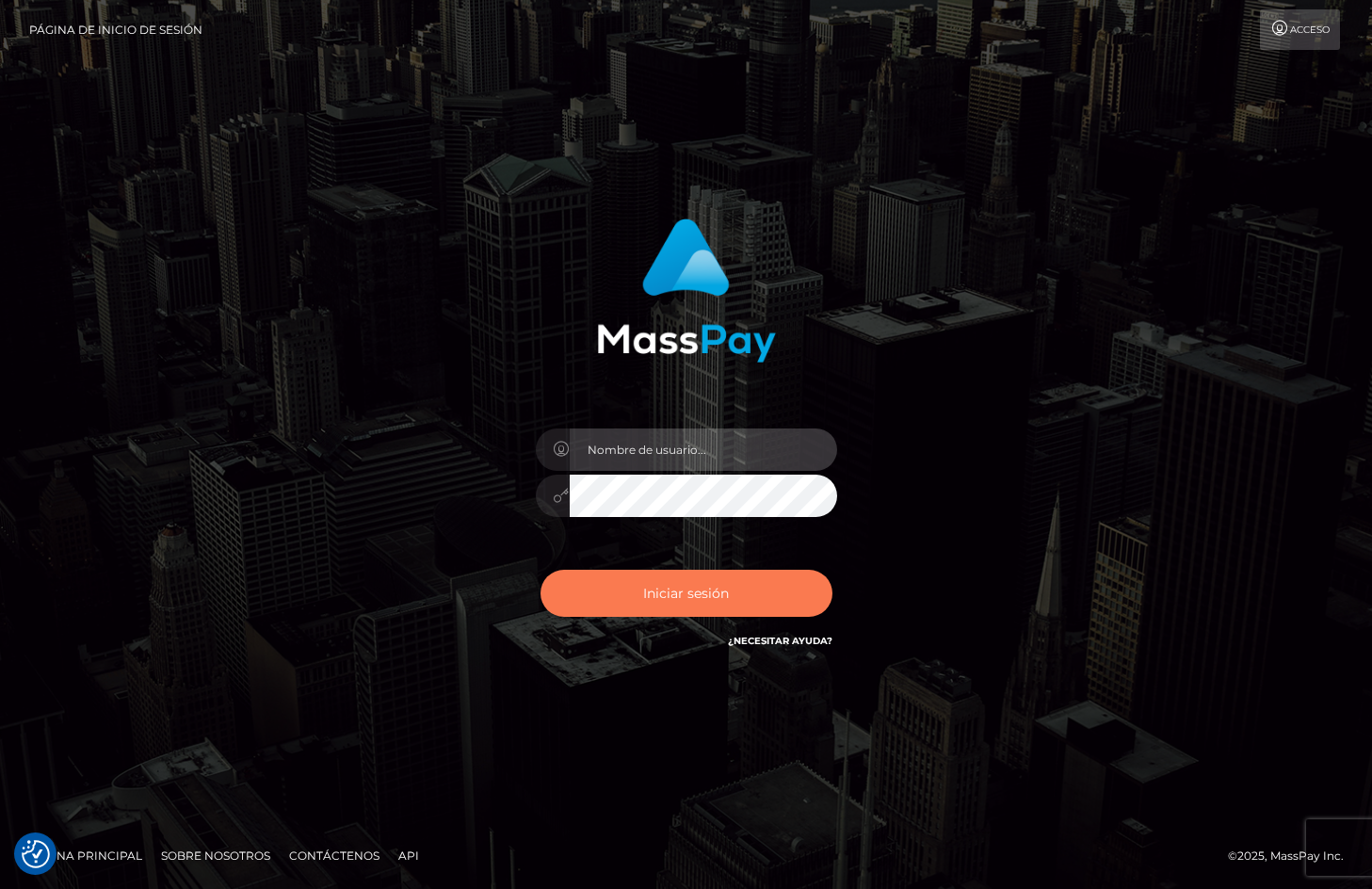 type on "pradaagudelorichard@[EMAIL]" 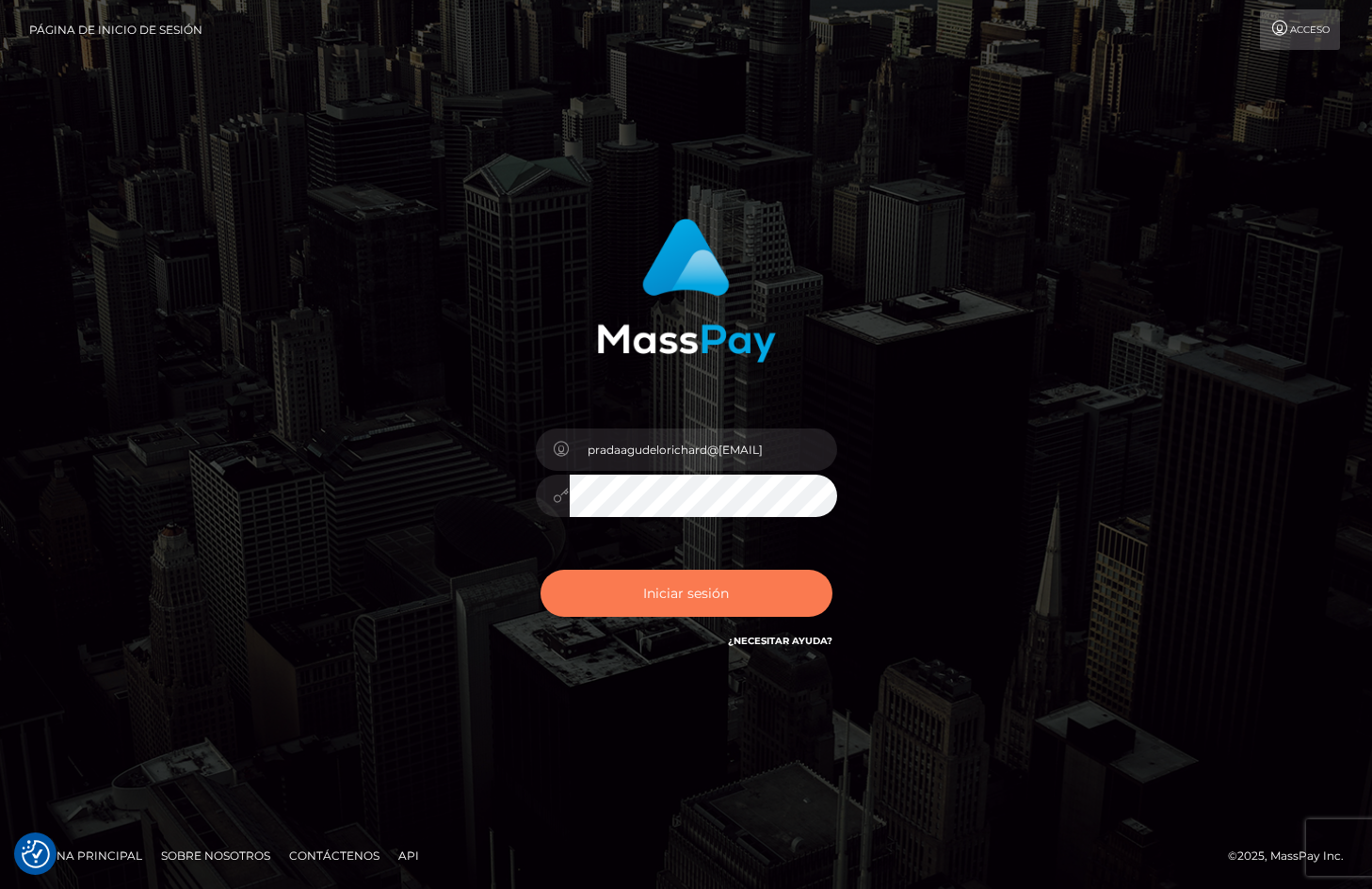 click on "Iniciar sesión" at bounding box center (686, 593) 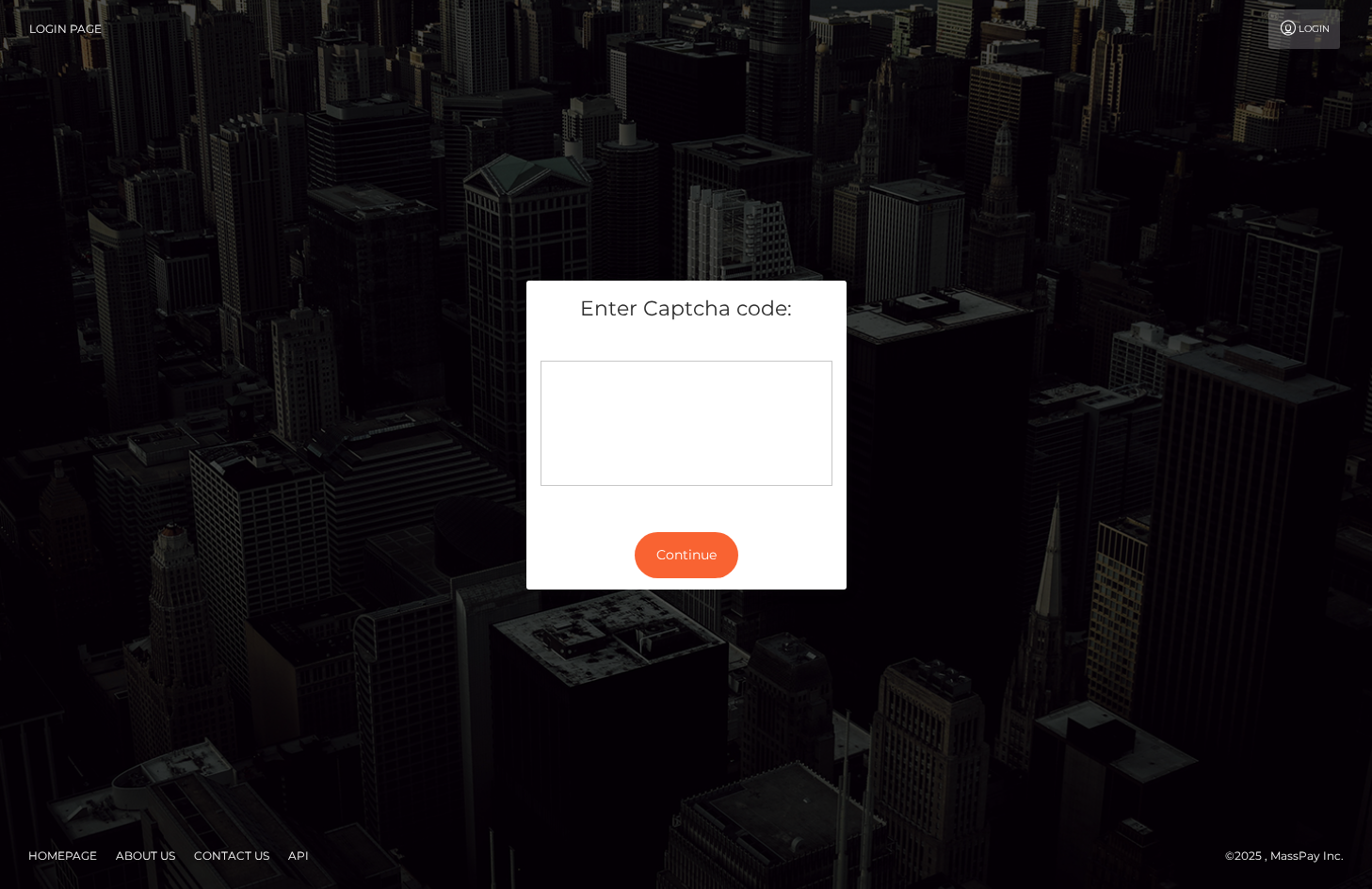 scroll, scrollTop: 0, scrollLeft: 0, axis: both 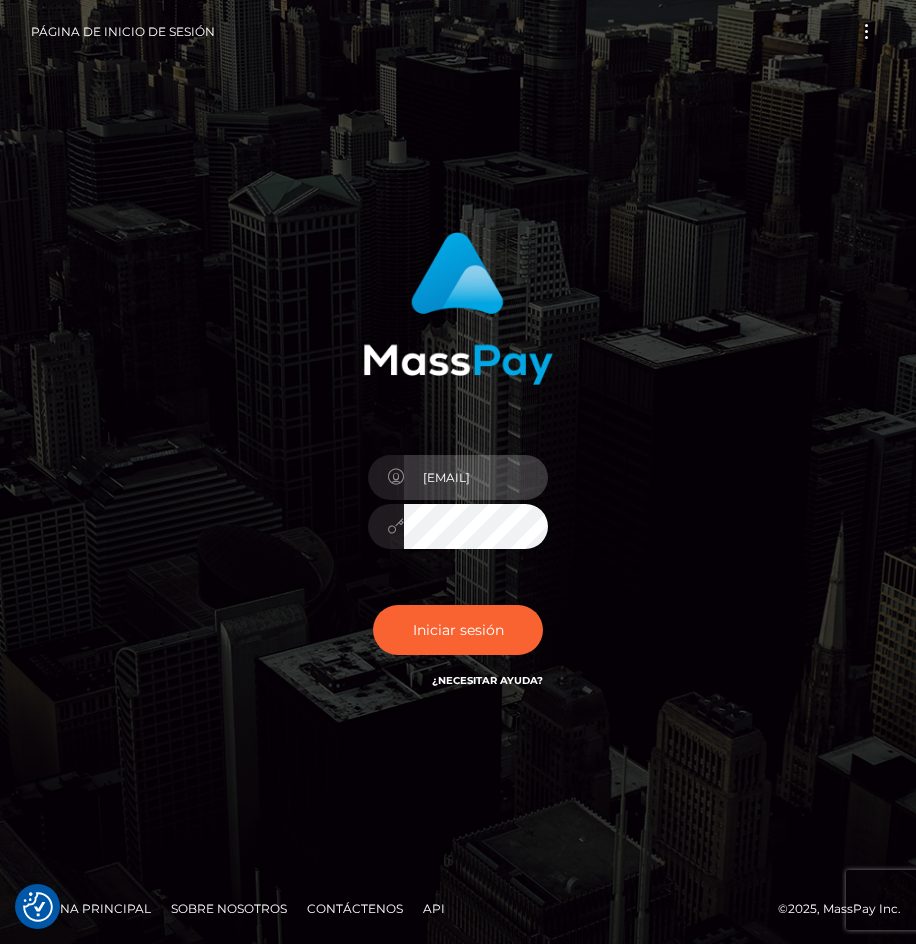 click on "[EMAIL]" at bounding box center [476, 477] 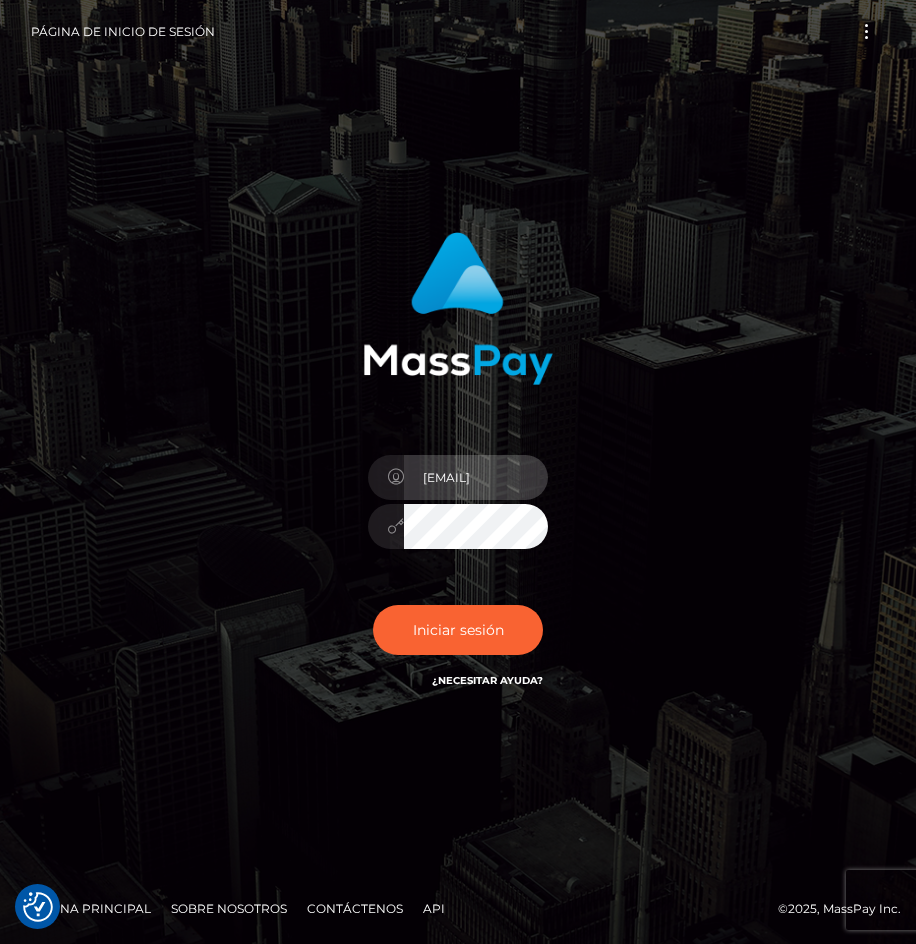 click on "[EMAIL]" at bounding box center [476, 477] 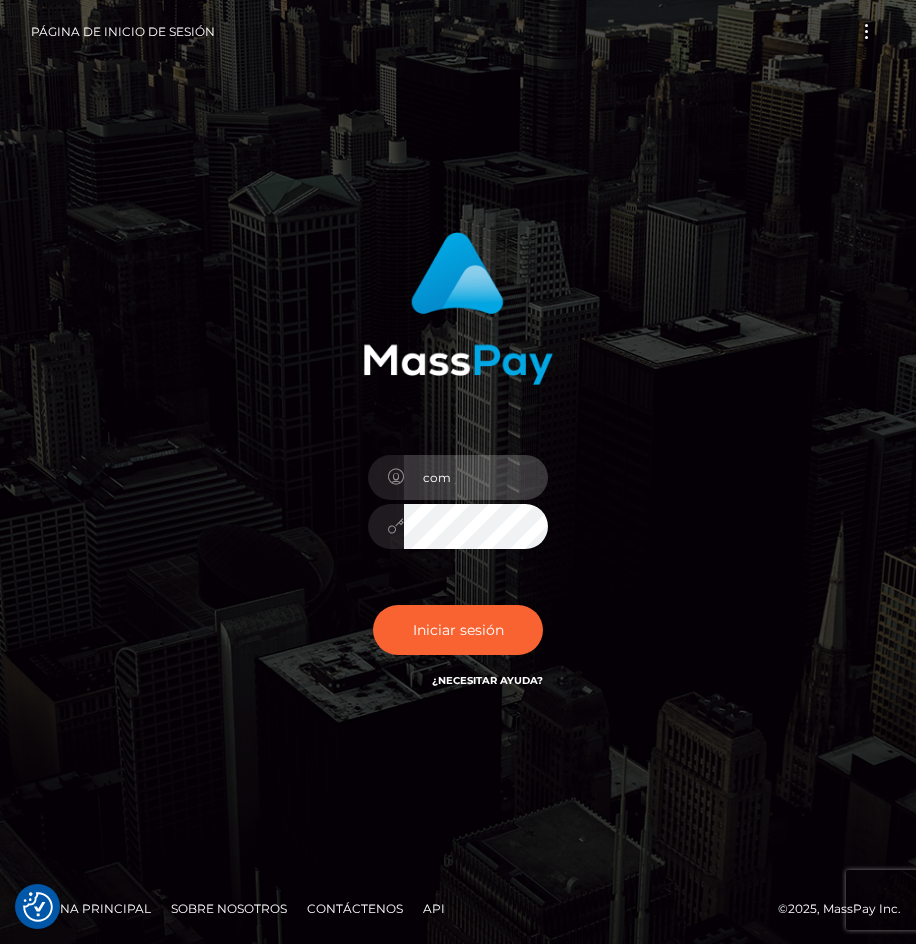 click on "com" at bounding box center [476, 477] 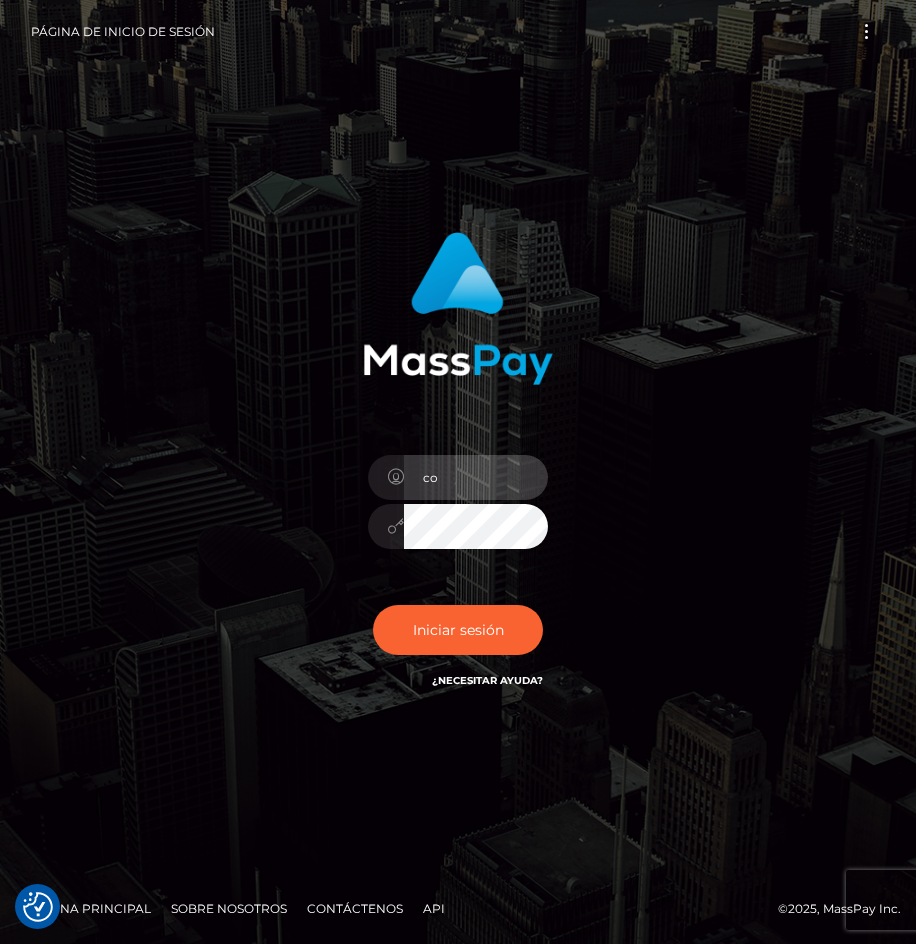 type on "c" 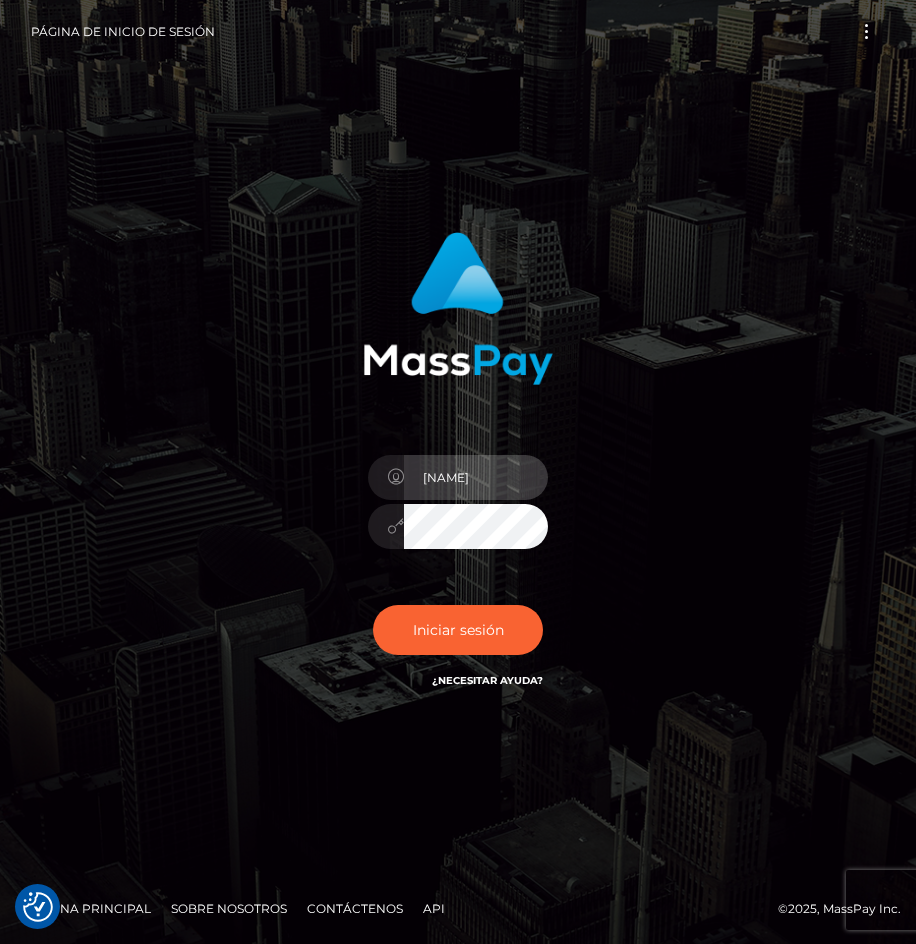 type on "[NAME]" 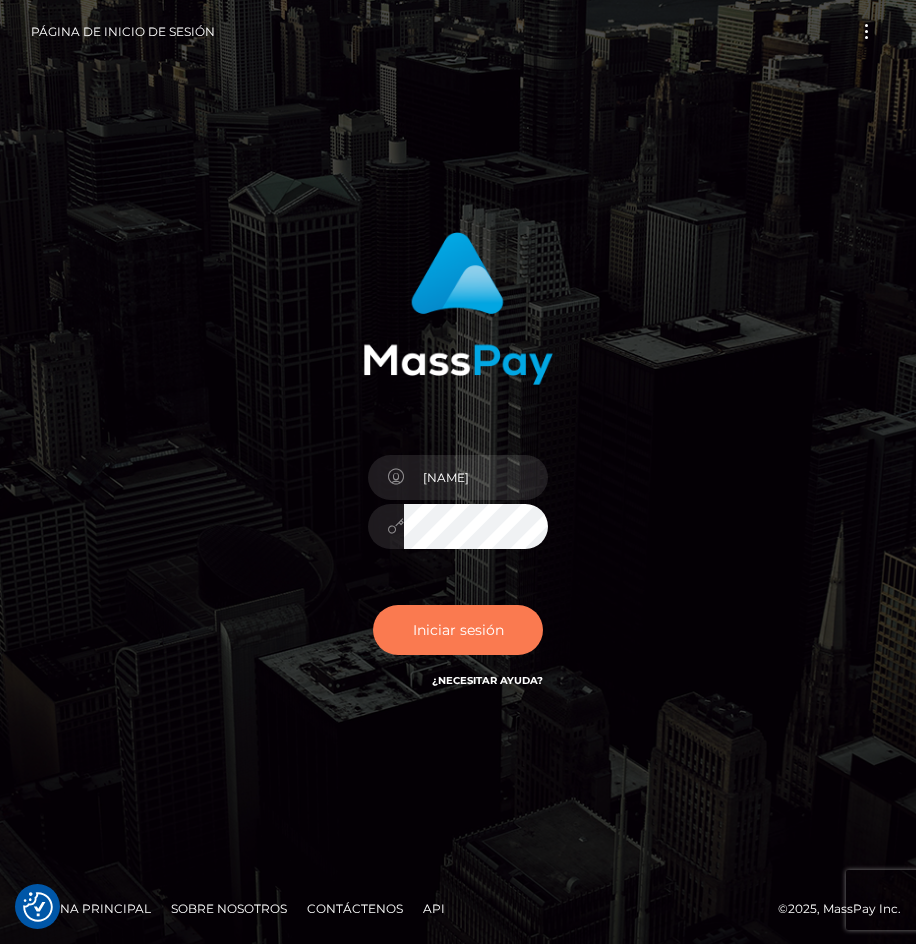 click on "Iniciar sesión" at bounding box center (458, 630) 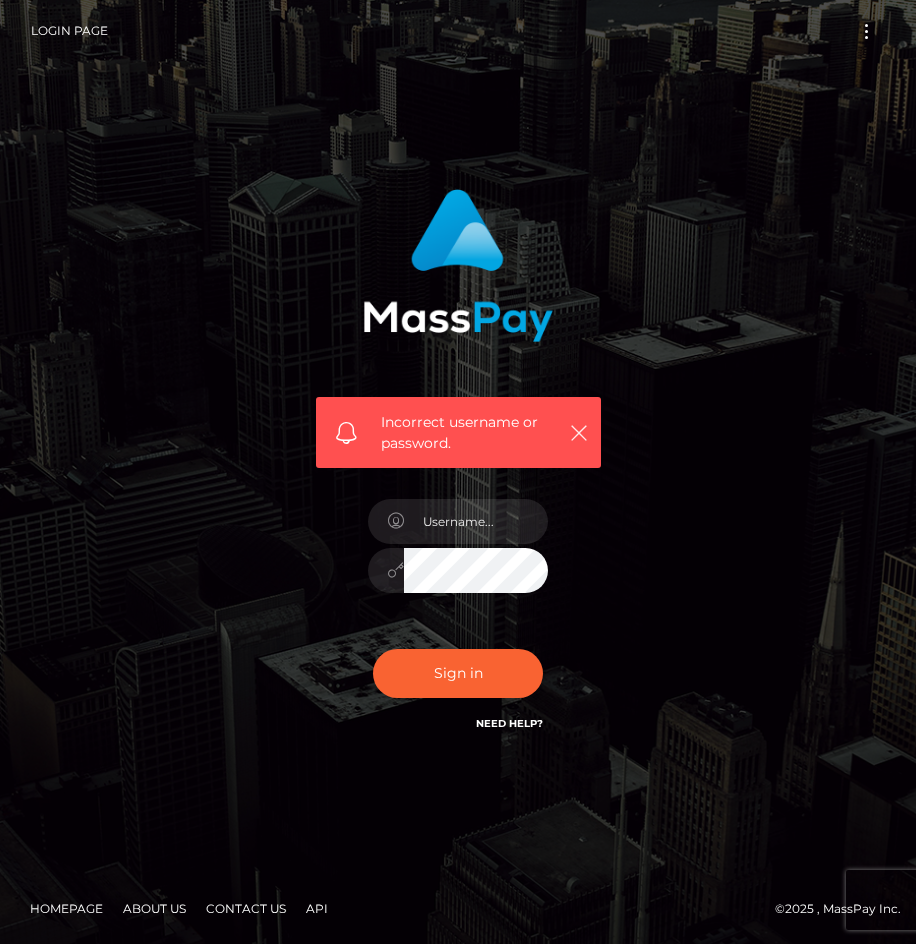 scroll, scrollTop: 0, scrollLeft: 0, axis: both 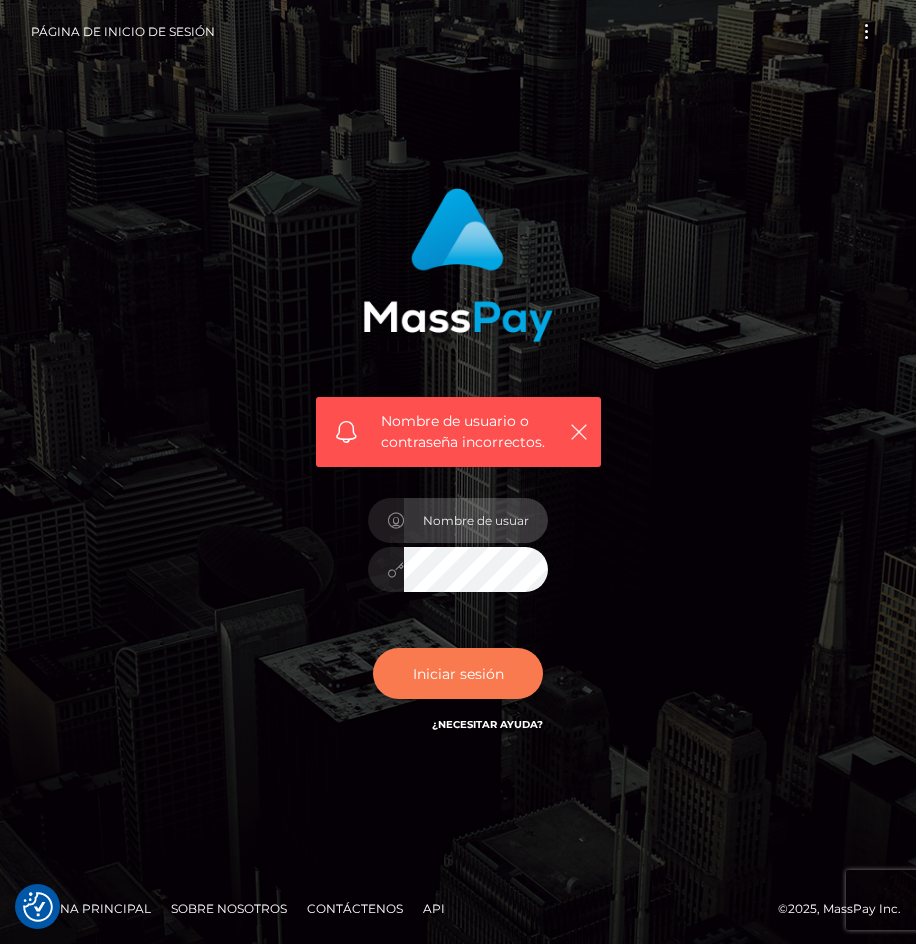 type on "[EMAIL]" 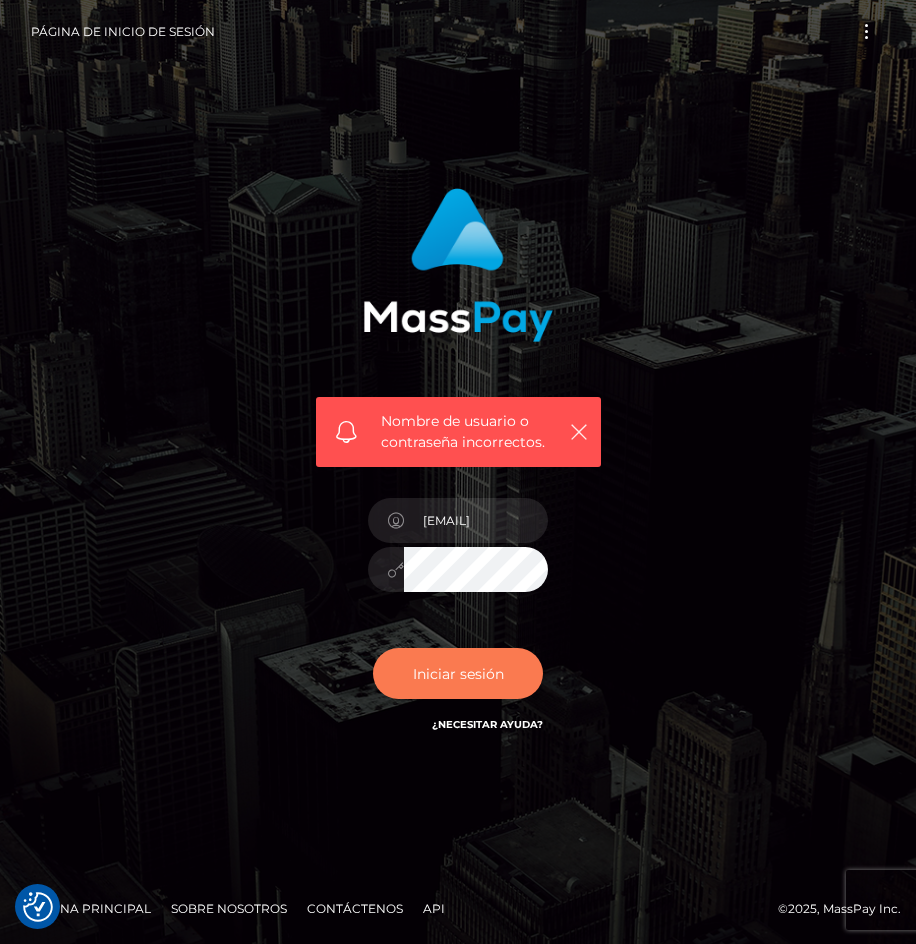 click on "Iniciar sesión" at bounding box center [458, 674] 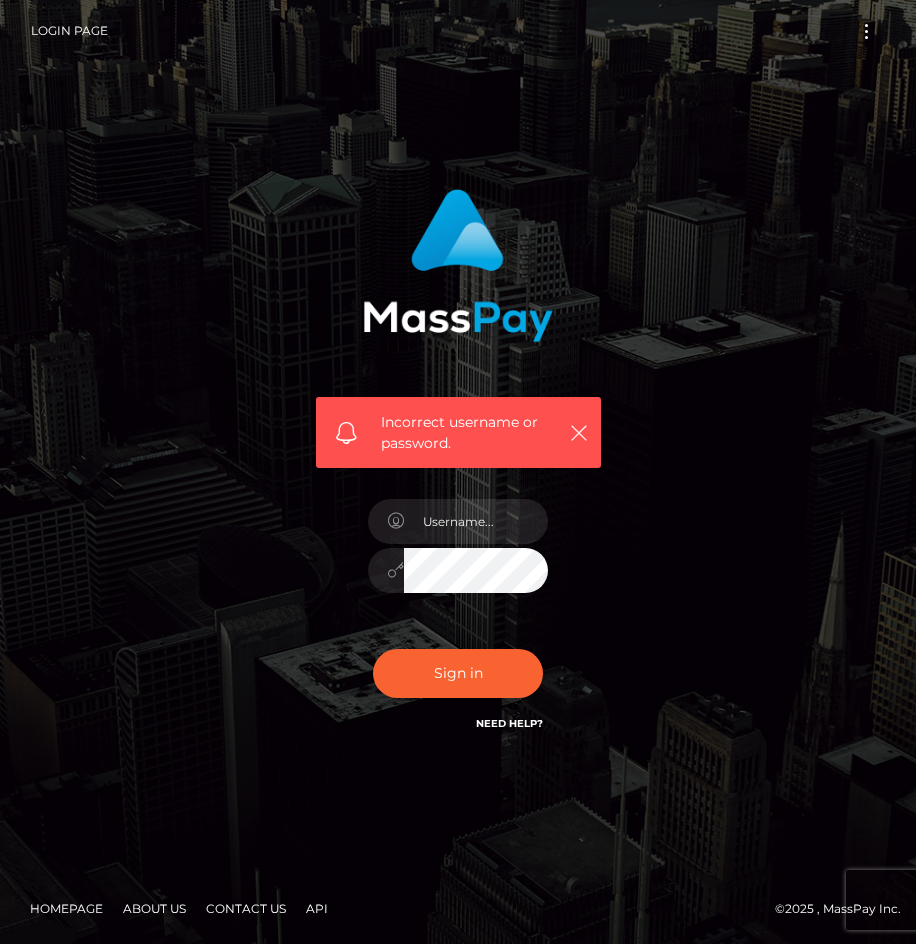 scroll, scrollTop: 0, scrollLeft: 0, axis: both 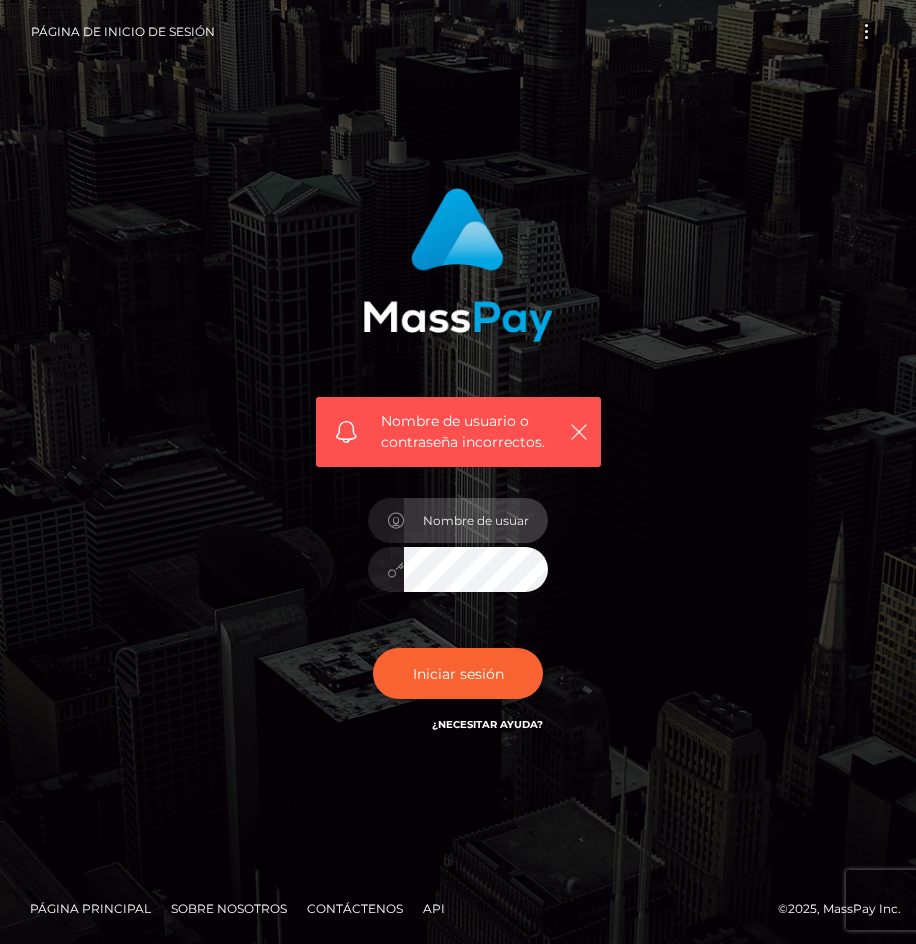 type on "[EMAIL]" 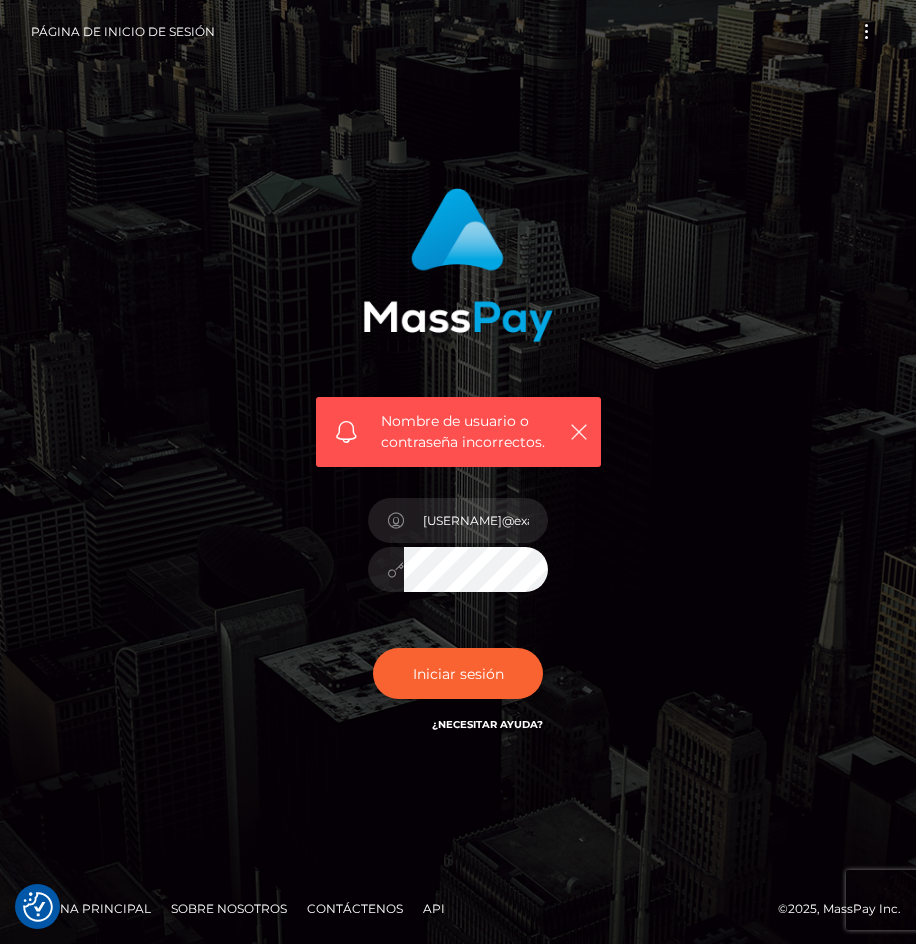 click on "¿Necesitar ayuda?" at bounding box center (487, 724) 